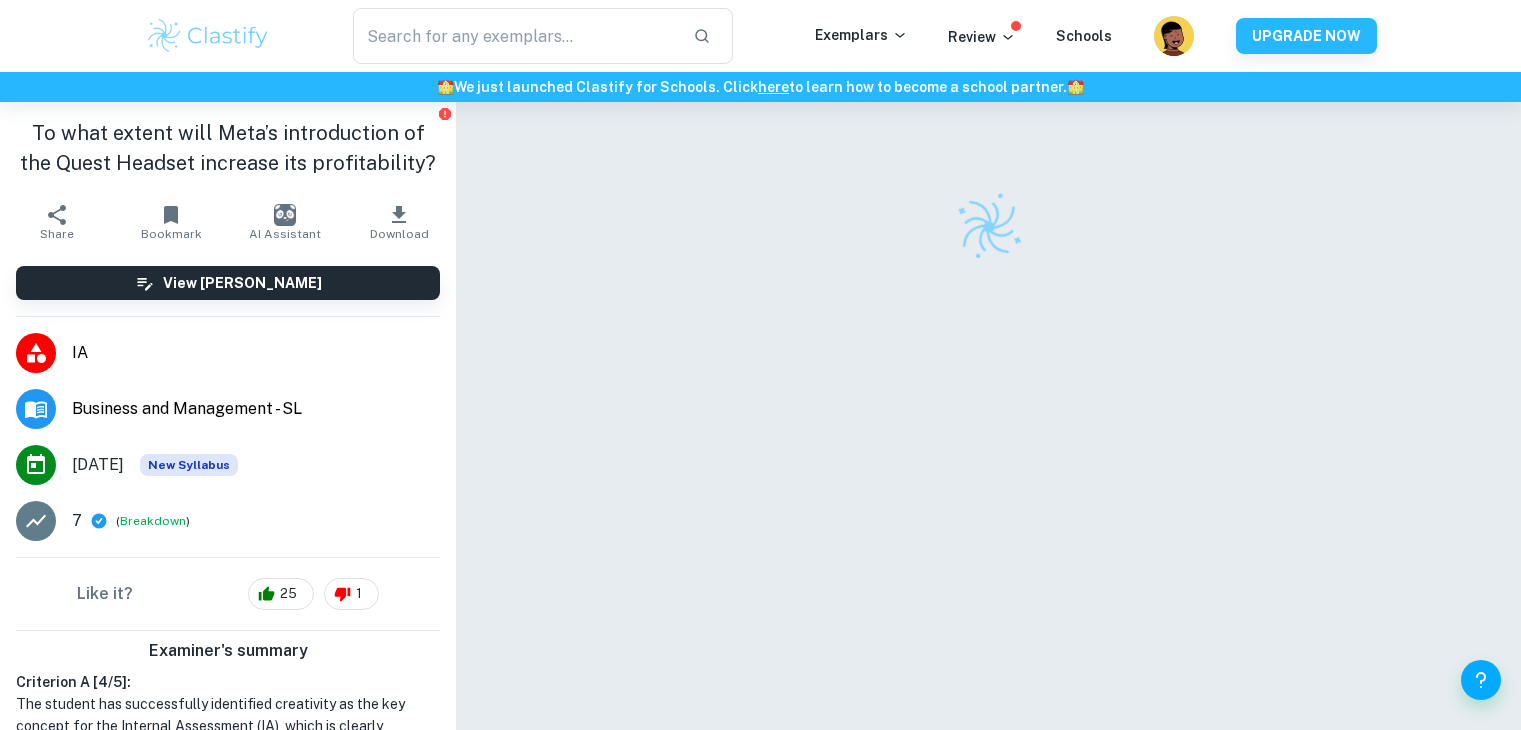 scroll, scrollTop: 0, scrollLeft: 0, axis: both 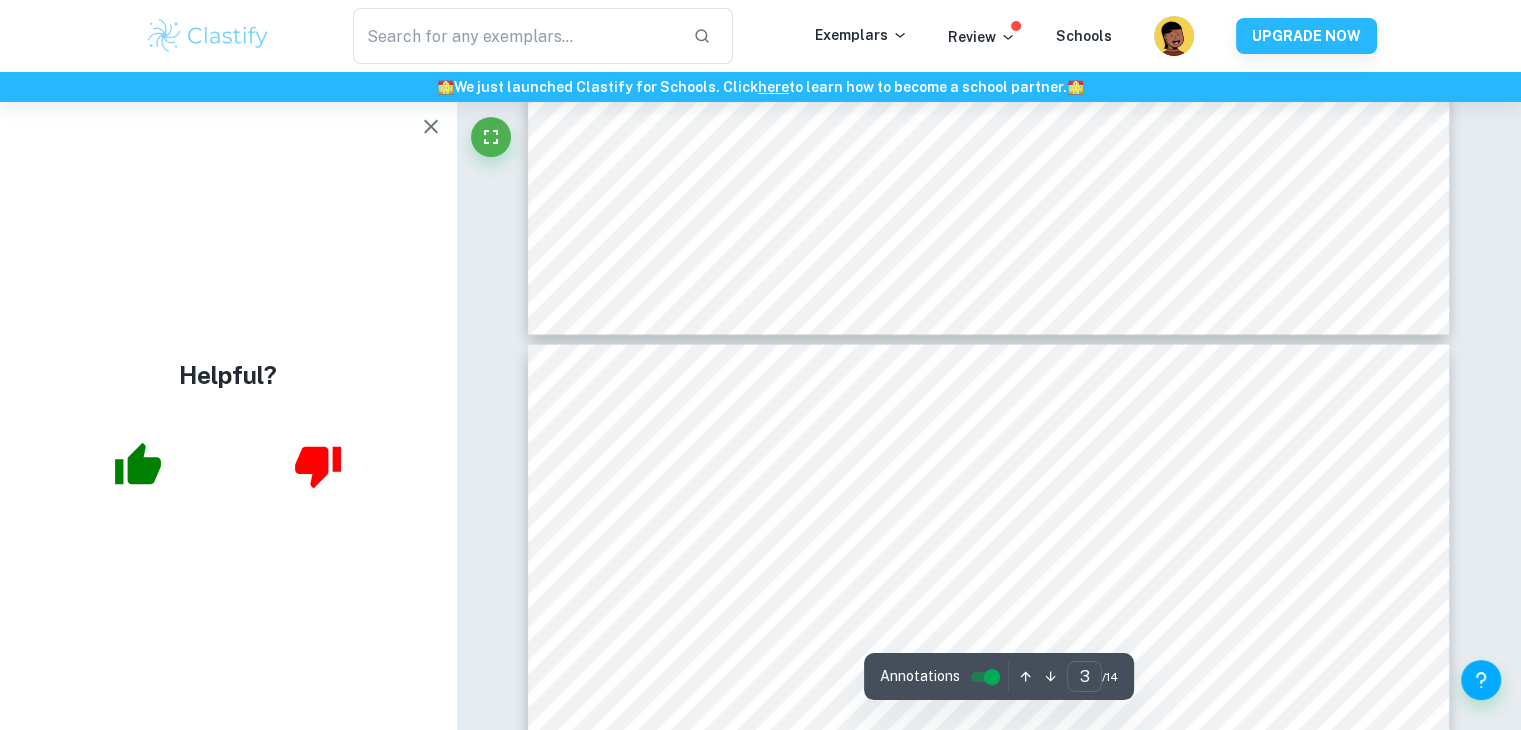 type on "4" 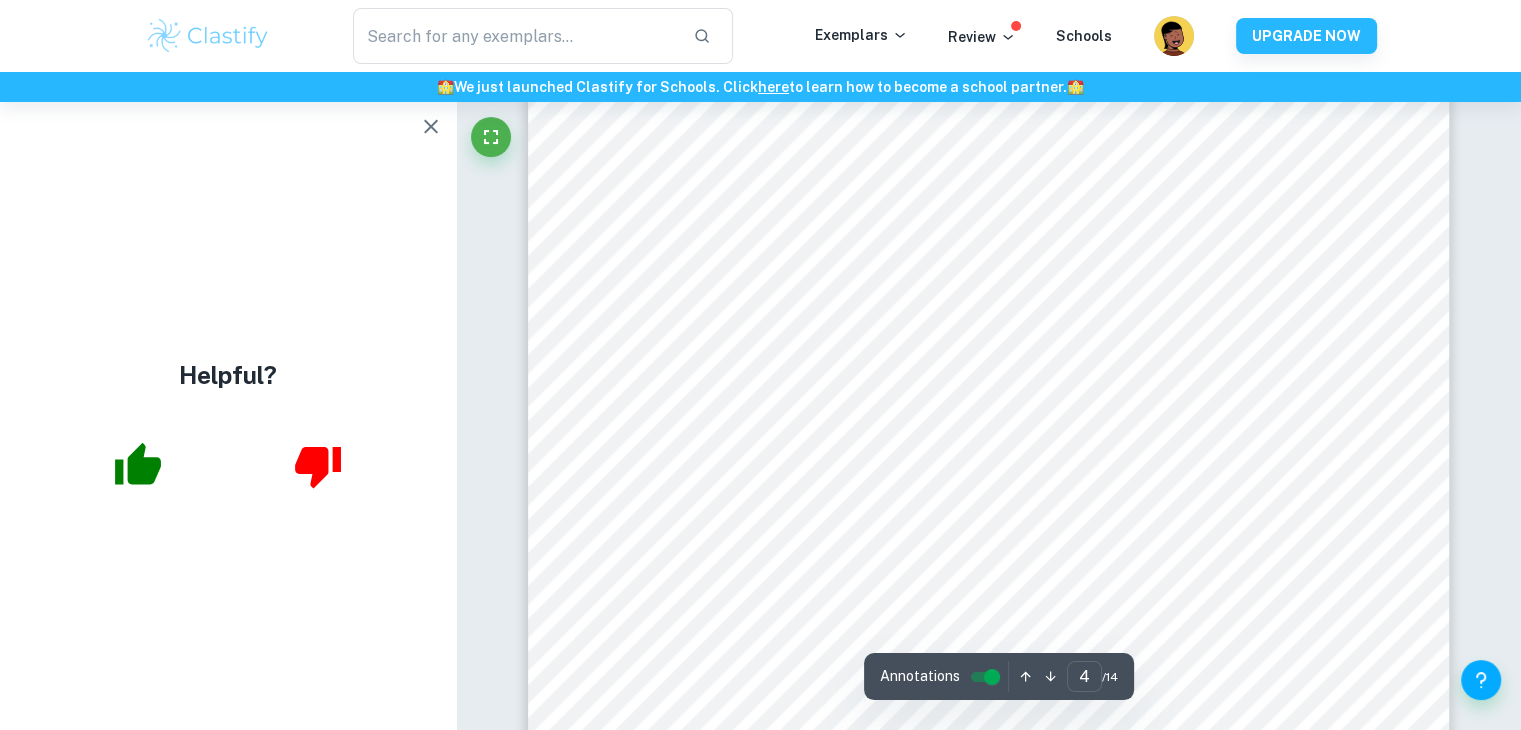 scroll, scrollTop: 4439, scrollLeft: 0, axis: vertical 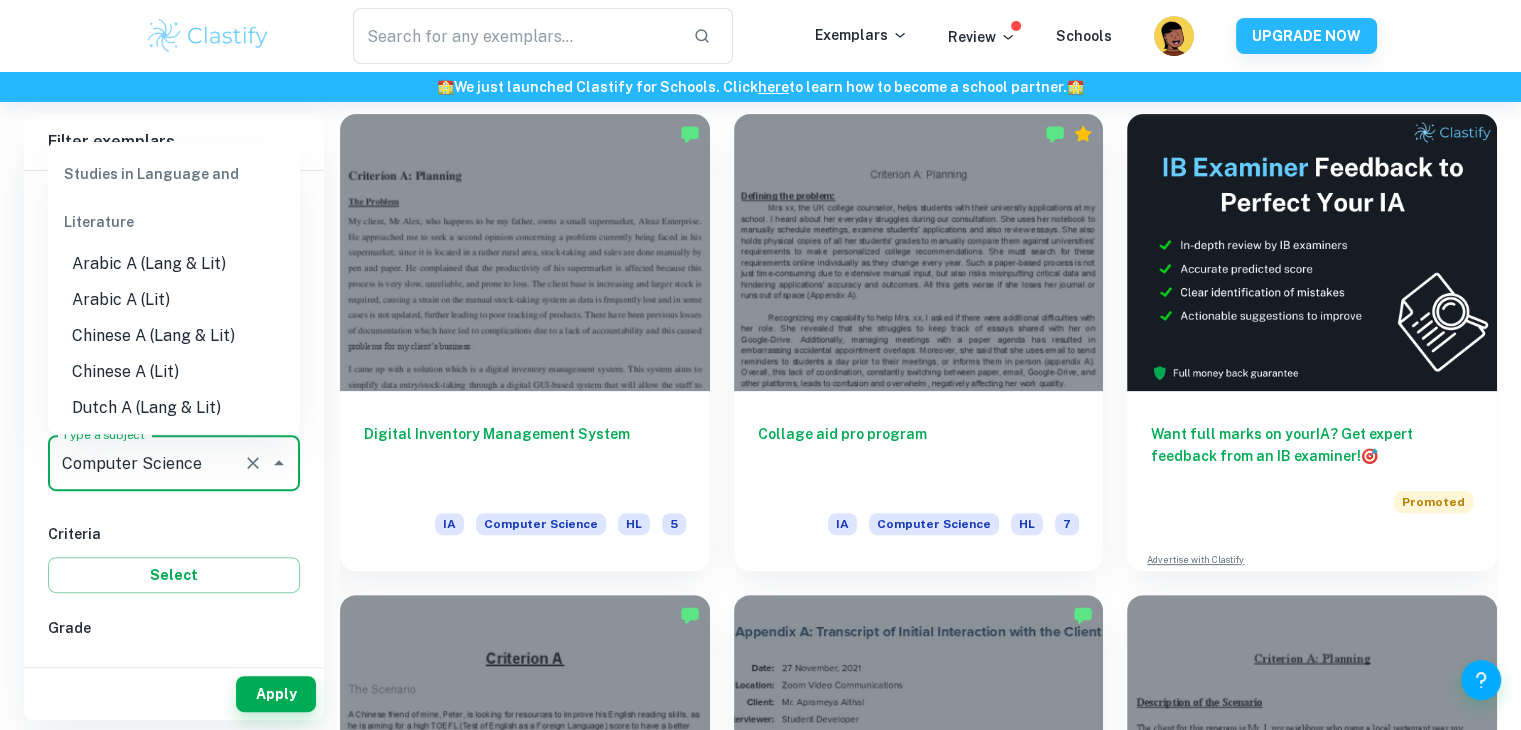 click on "Computer Science" at bounding box center (146, 463) 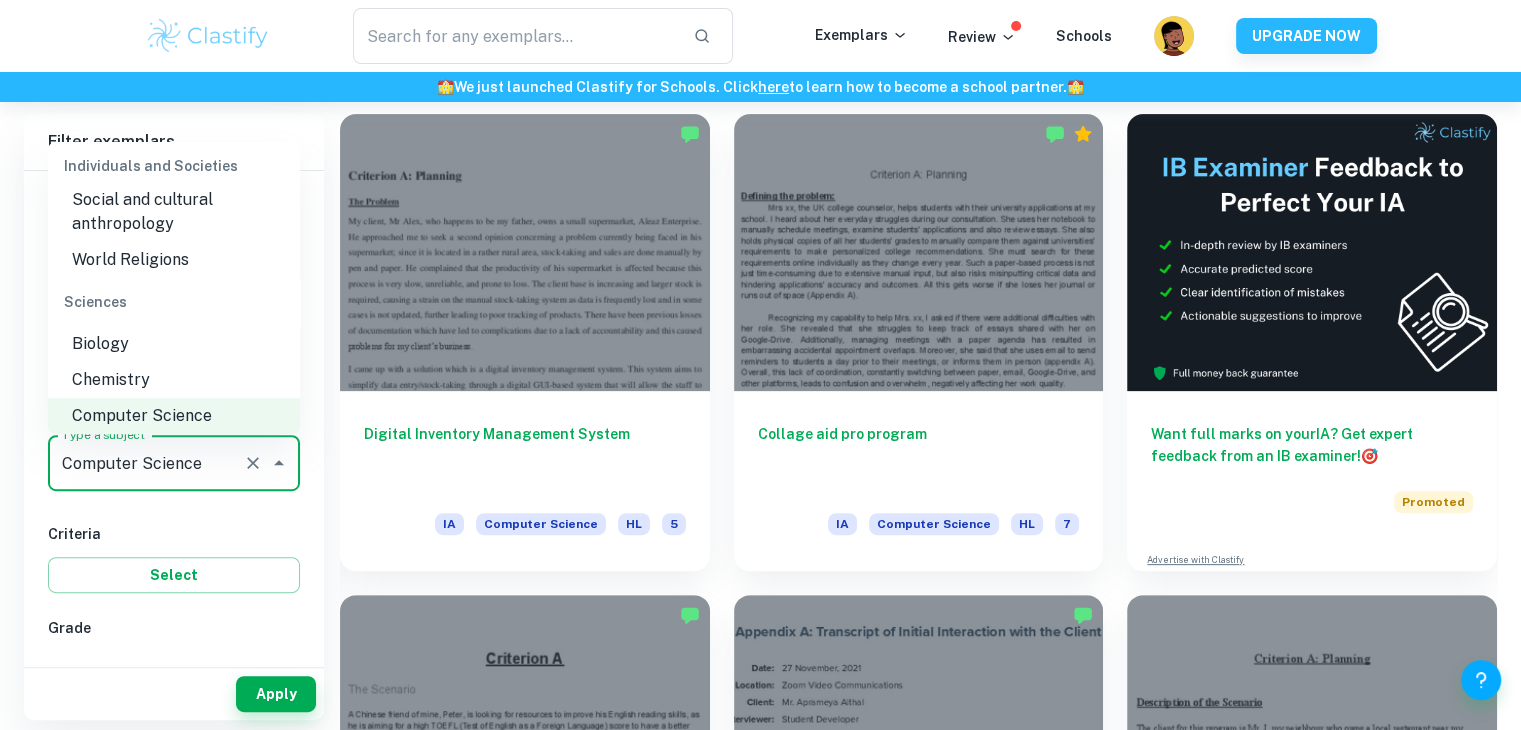 type on "c" 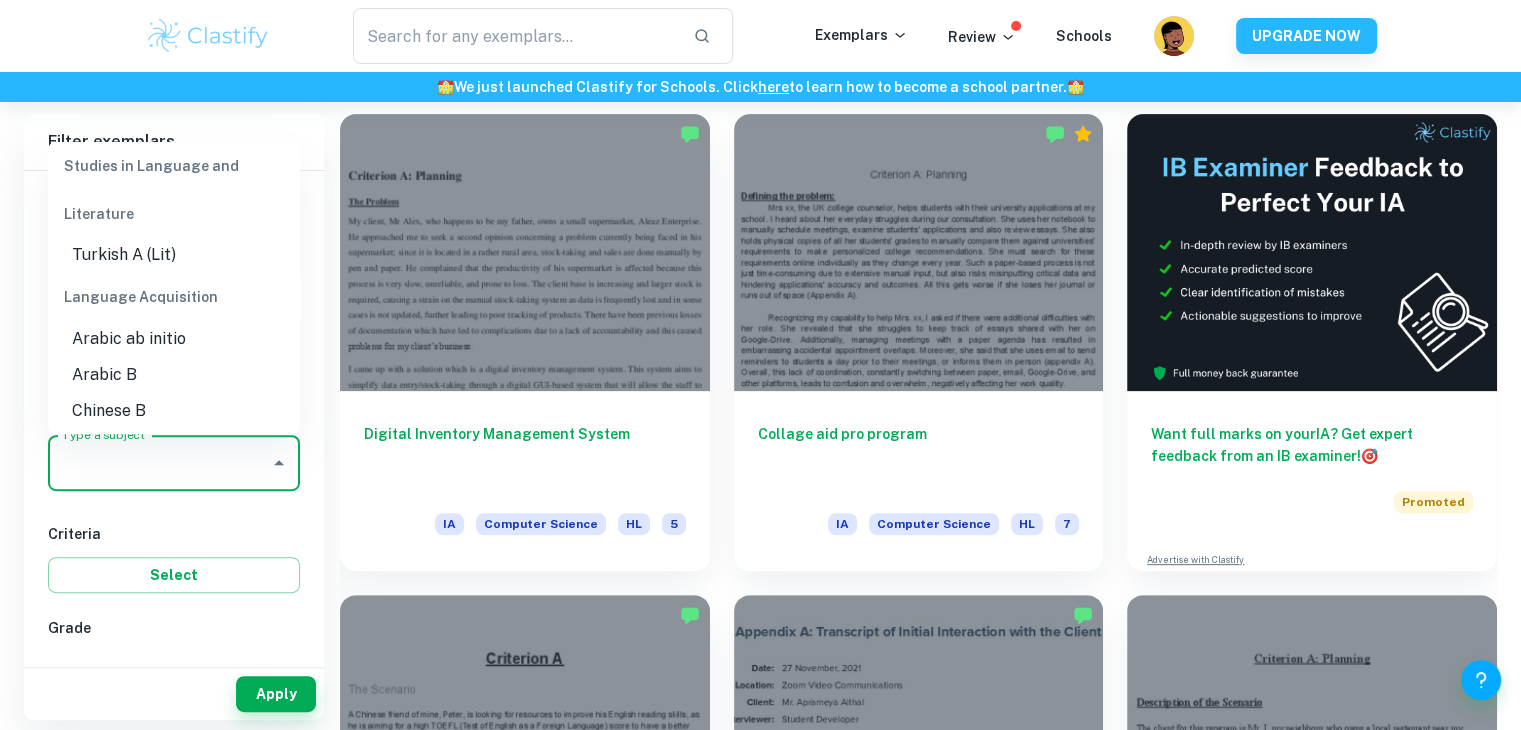 scroll, scrollTop: 0, scrollLeft: 0, axis: both 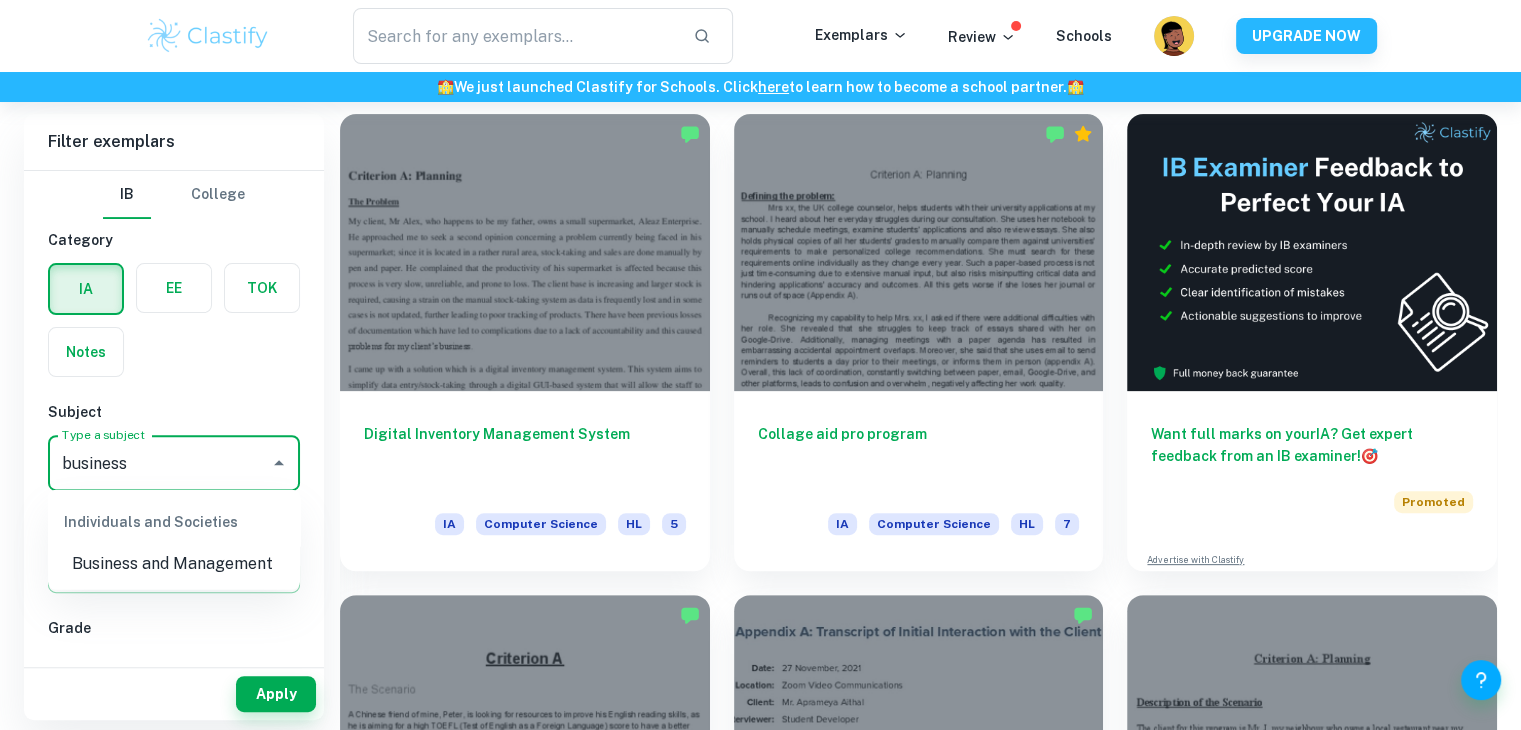click on "Business and Management" at bounding box center [174, 564] 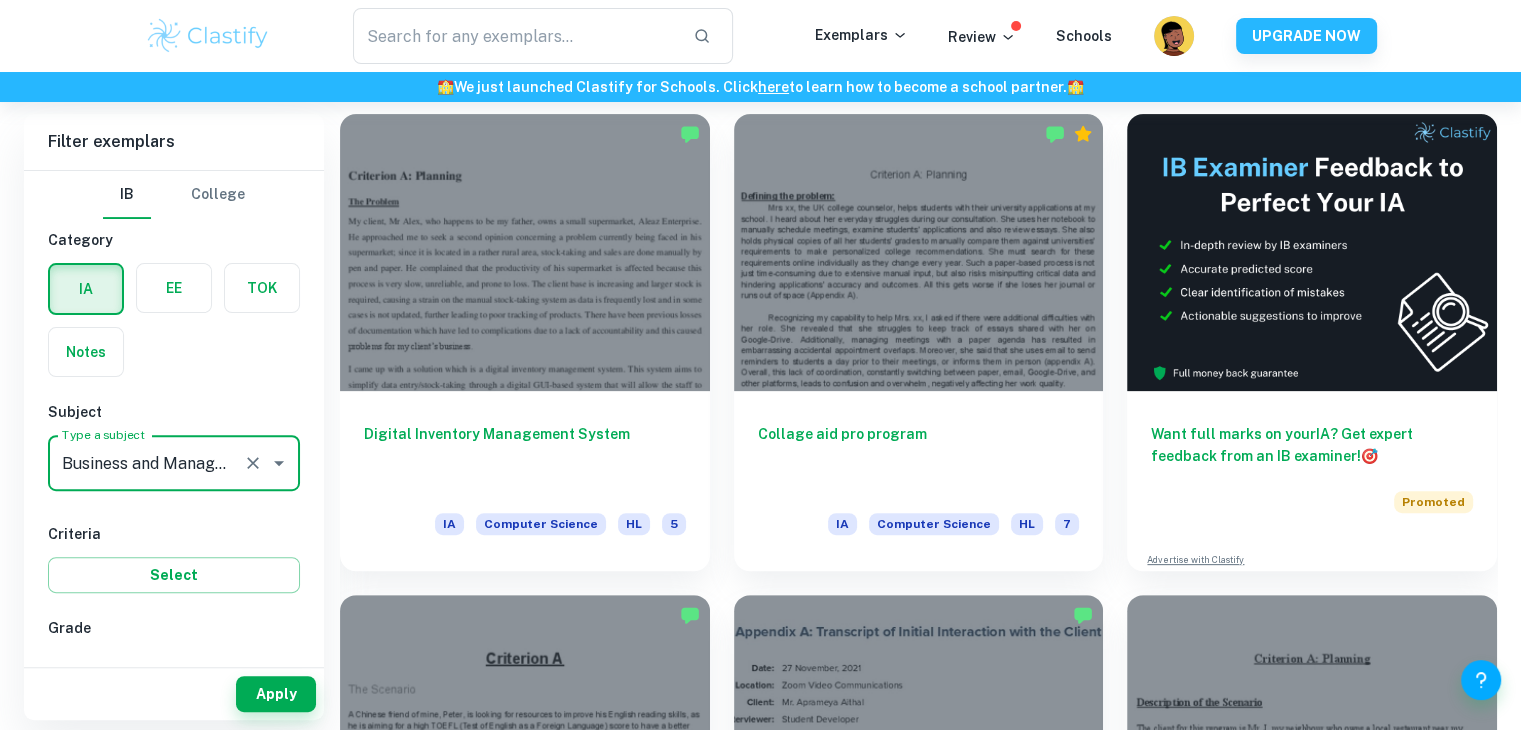 type on "Business and Management" 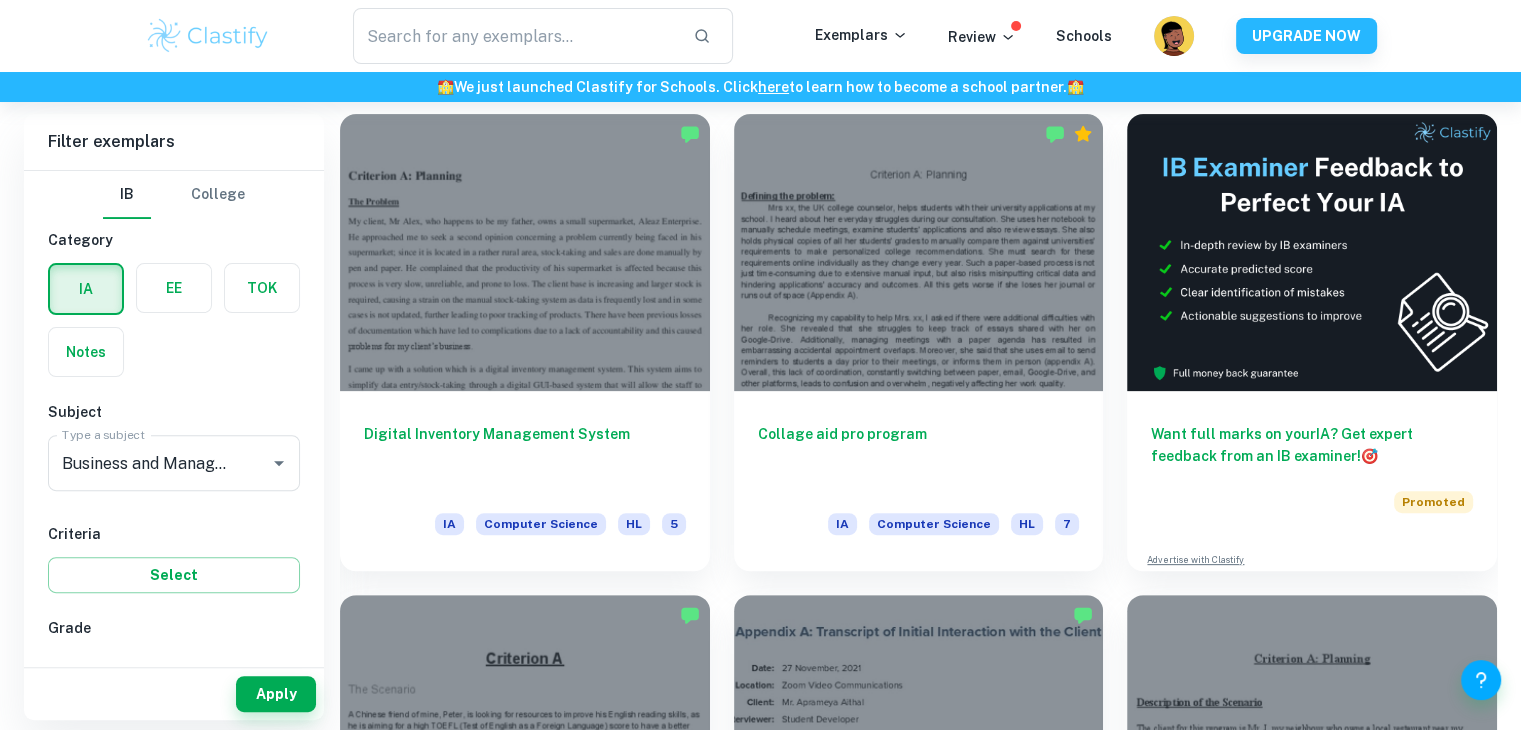 click on "Criteria" at bounding box center (174, 534) 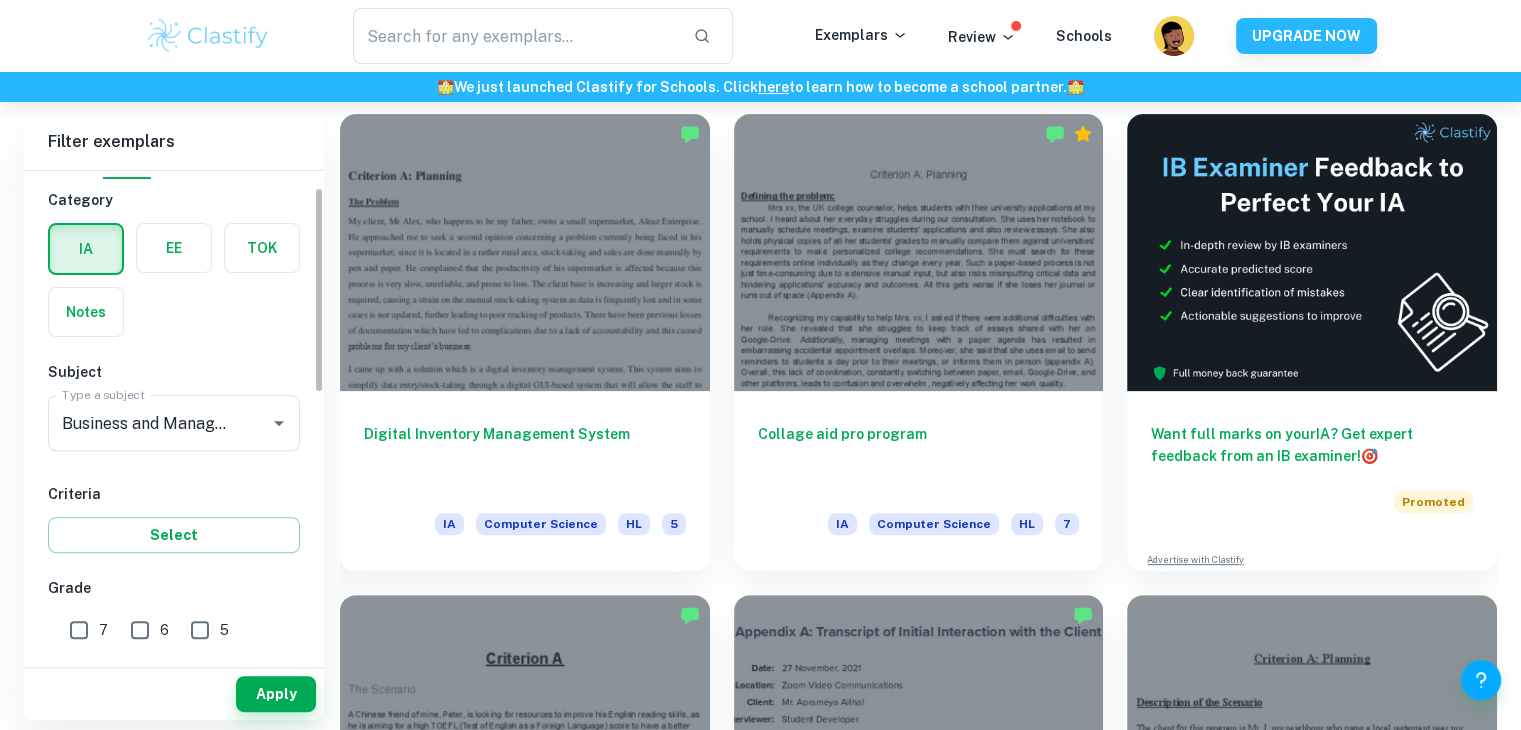 scroll, scrollTop: 80, scrollLeft: 0, axis: vertical 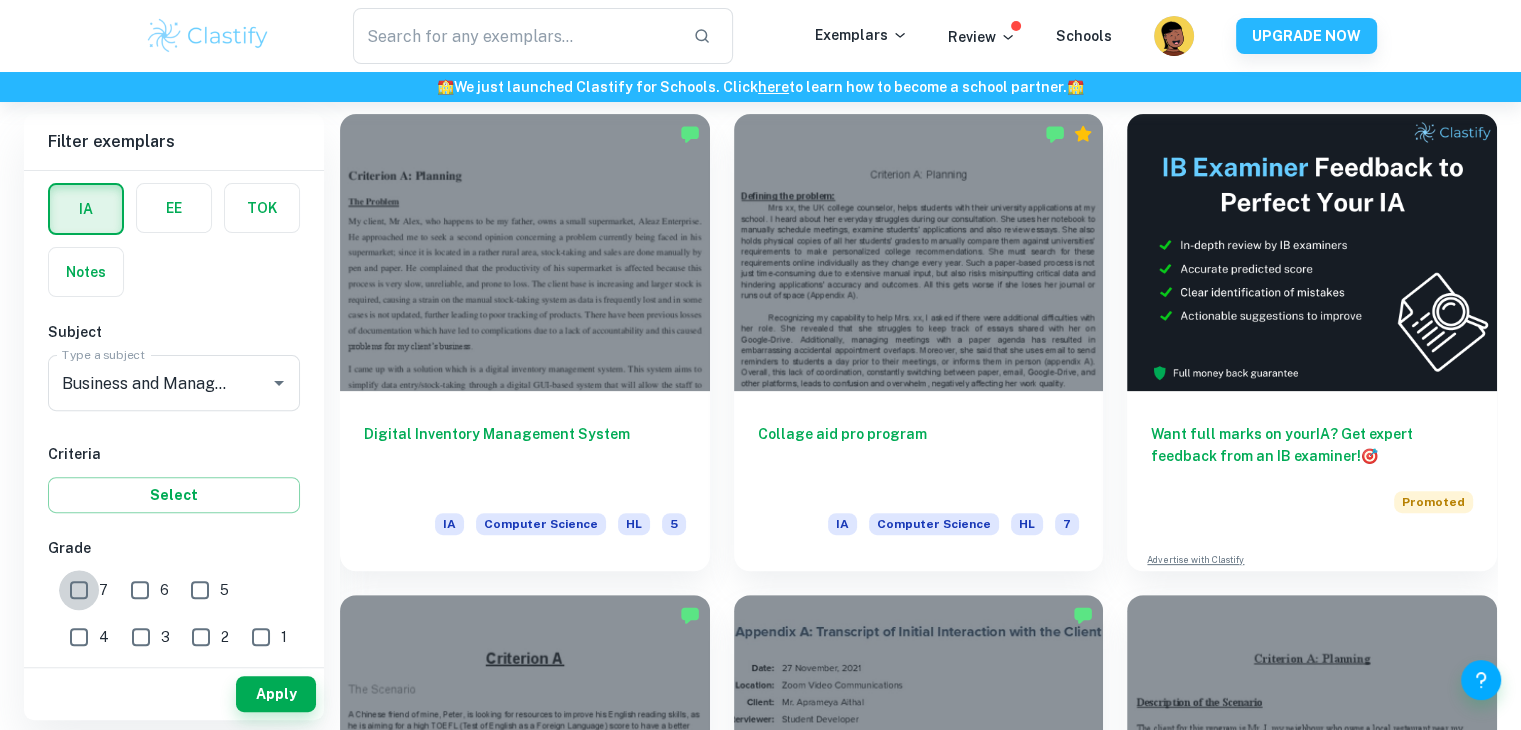 click on "7" at bounding box center (79, 590) 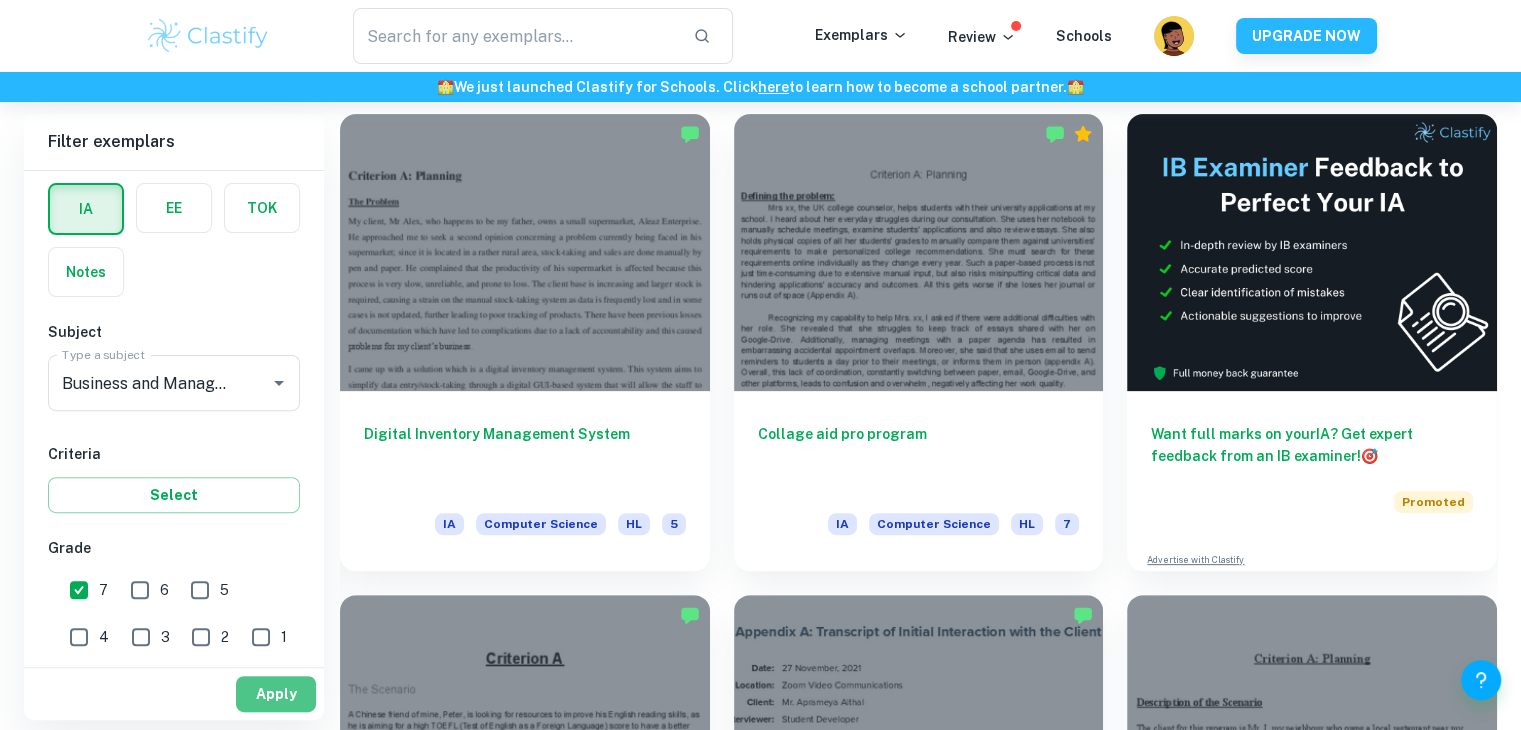 click on "Apply" at bounding box center (276, 694) 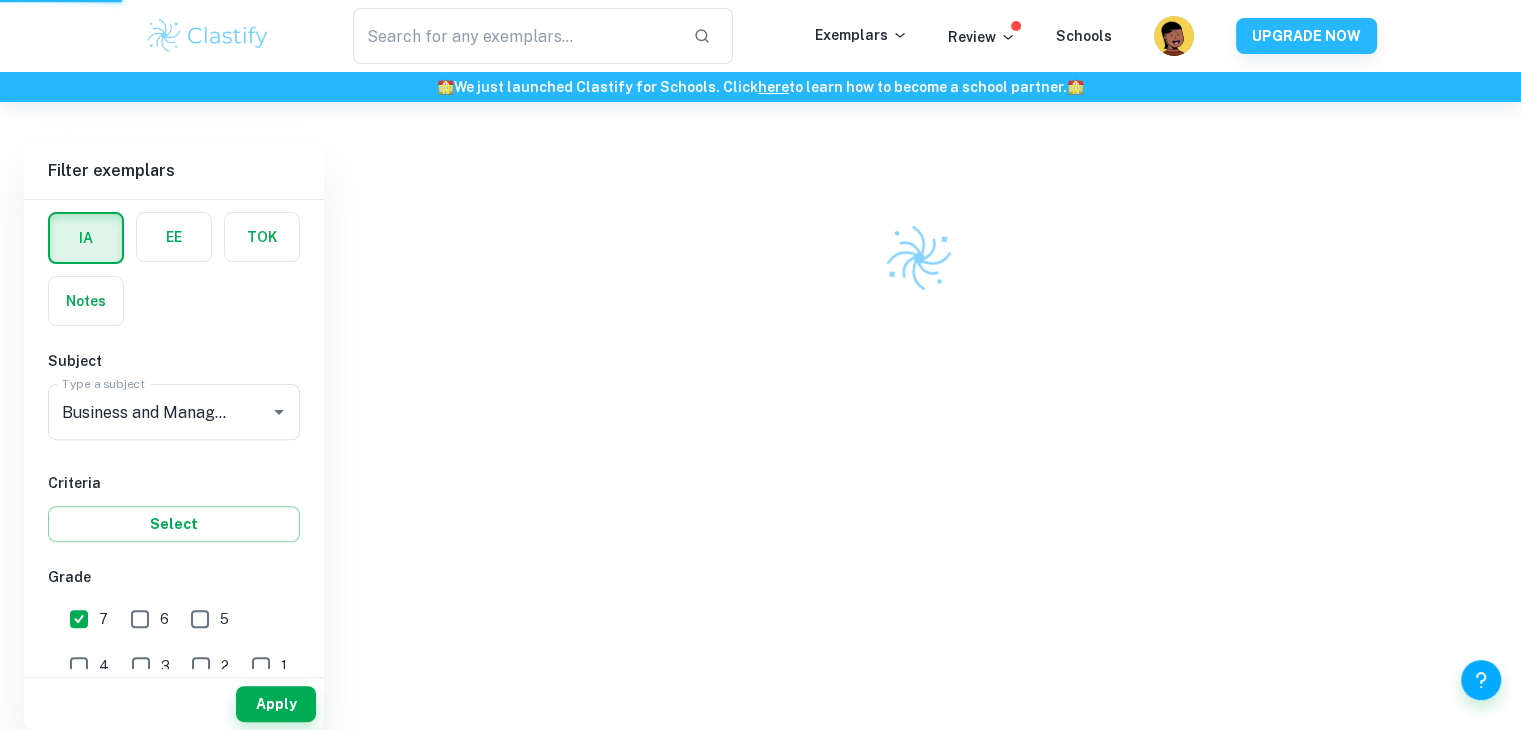 scroll, scrollTop: 0, scrollLeft: 0, axis: both 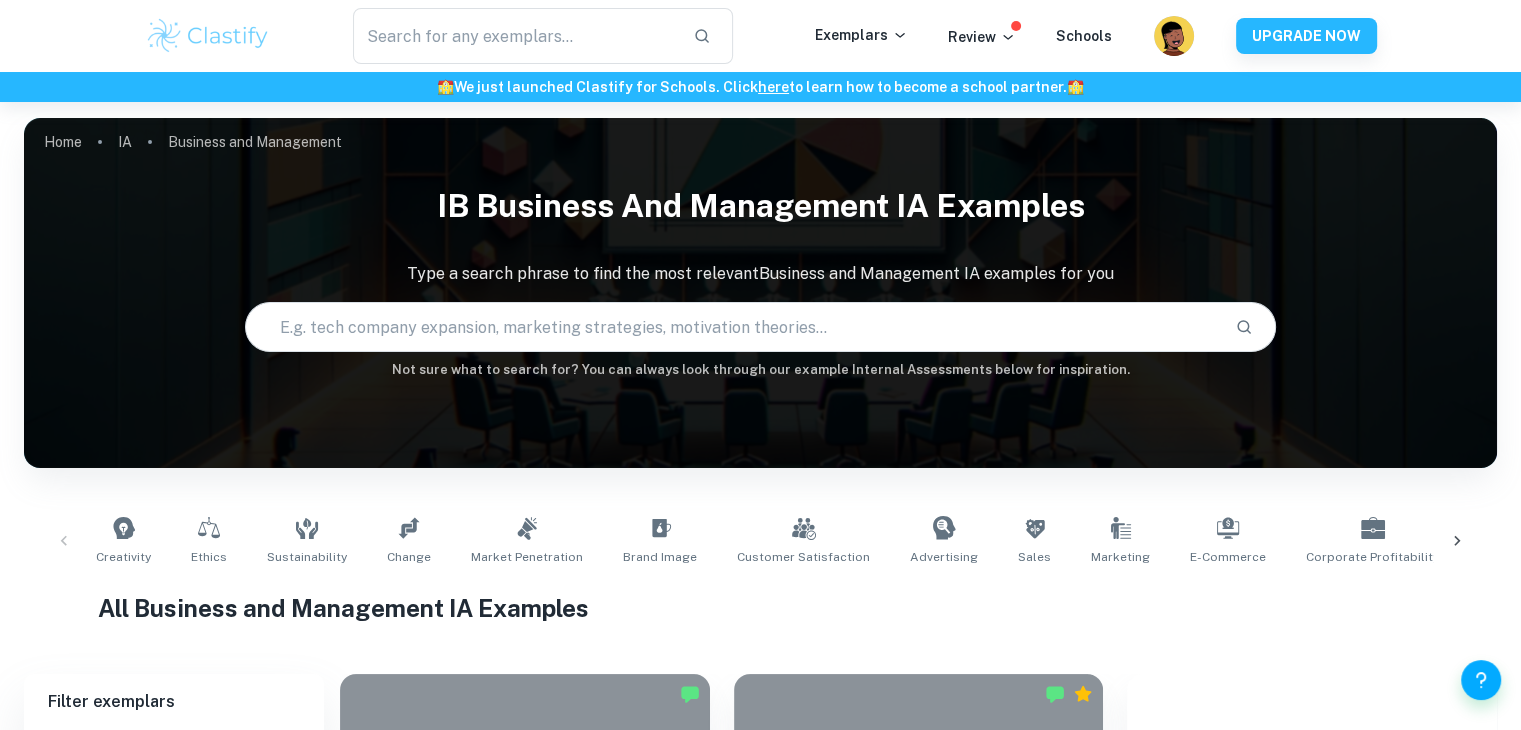 click on "All Business and Management IA Examples" at bounding box center (761, 608) 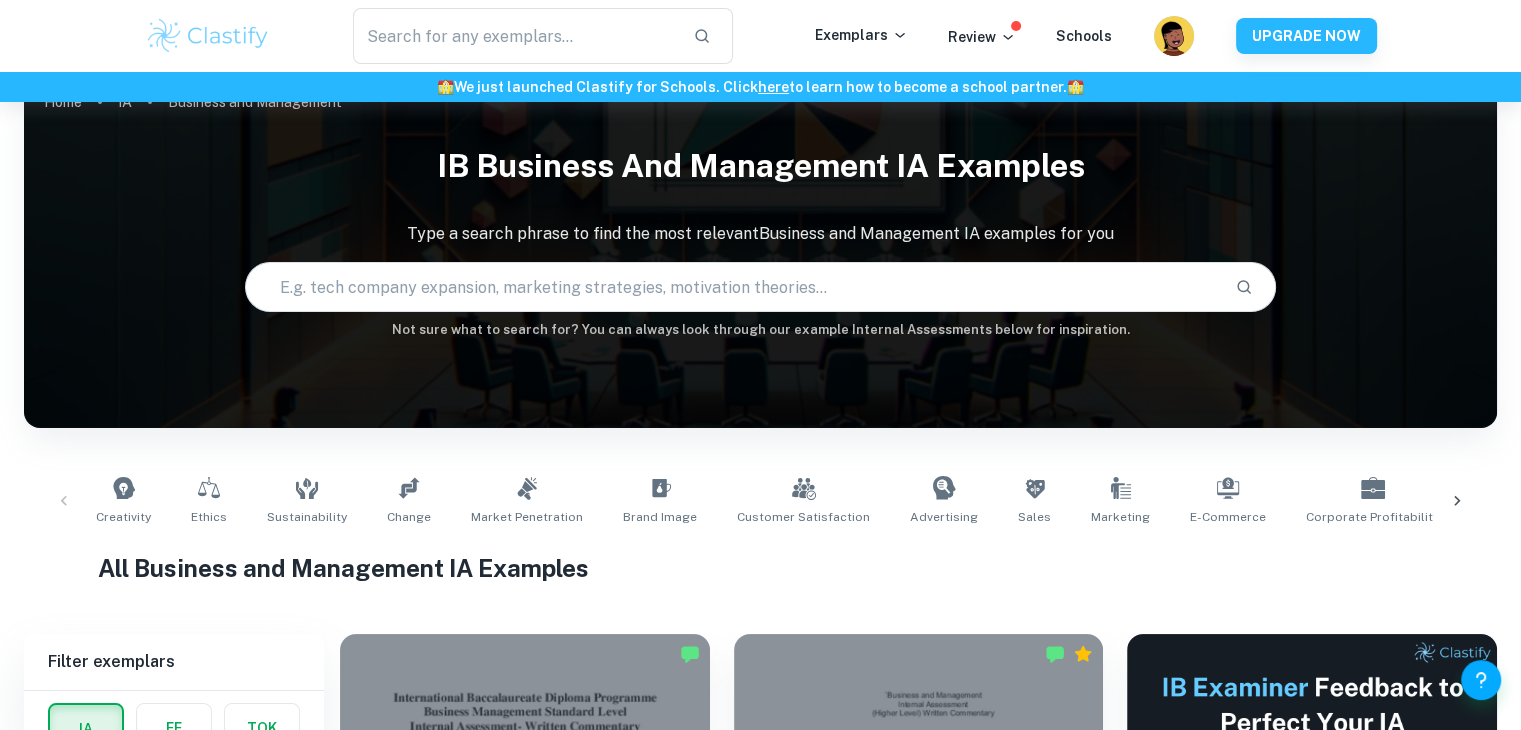 scroll, scrollTop: 480, scrollLeft: 0, axis: vertical 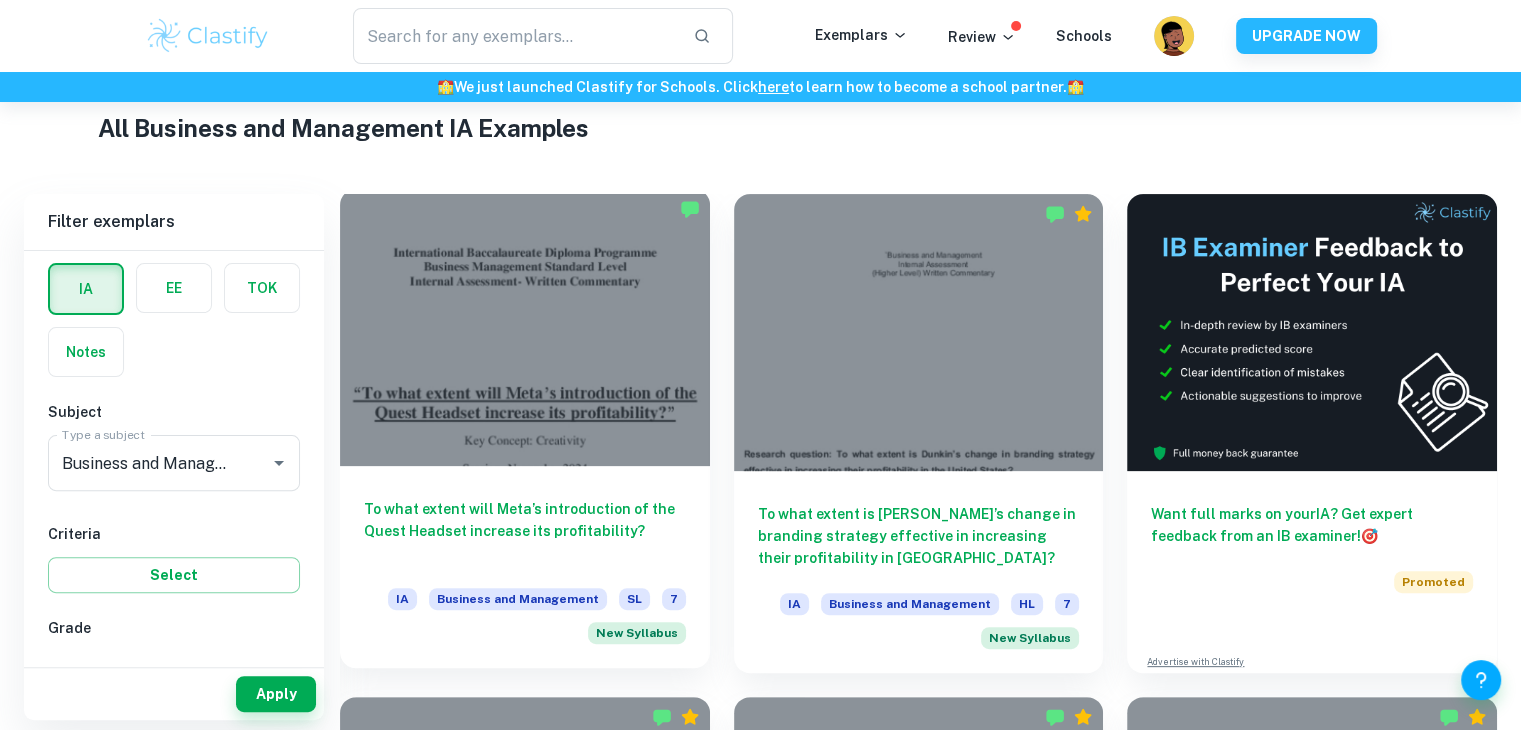 click at bounding box center (525, 327) 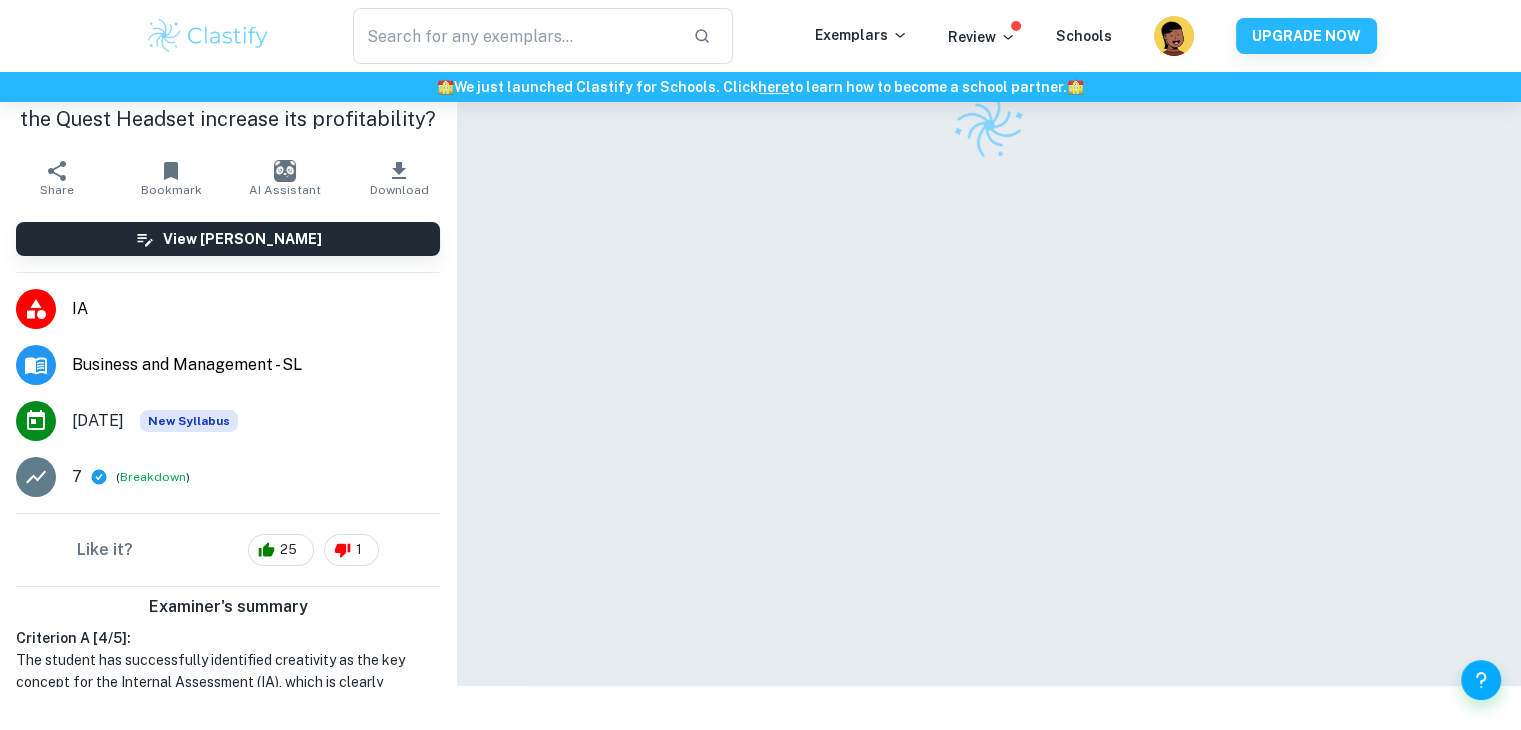 scroll, scrollTop: 0, scrollLeft: 0, axis: both 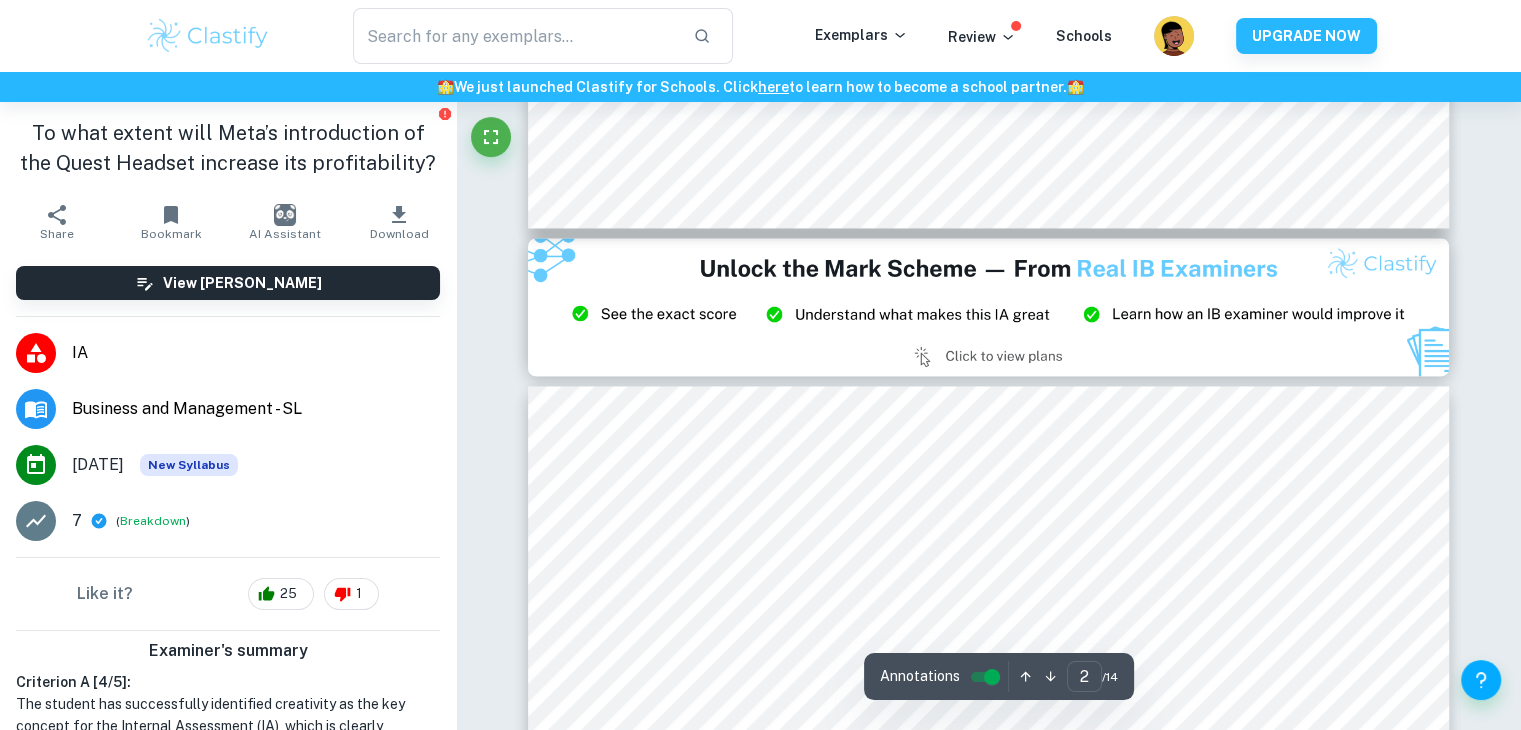 type on "3" 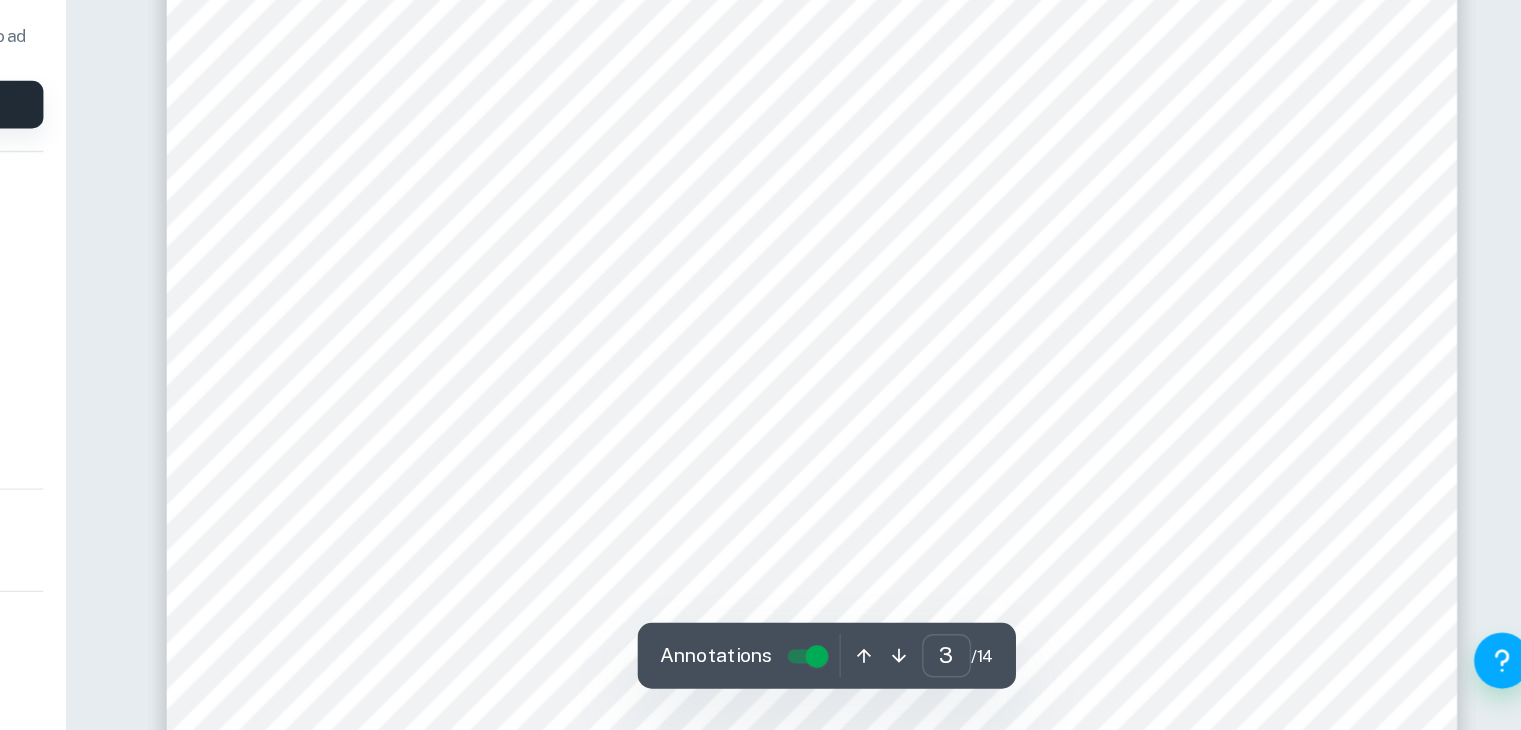 scroll, scrollTop: 3061, scrollLeft: 0, axis: vertical 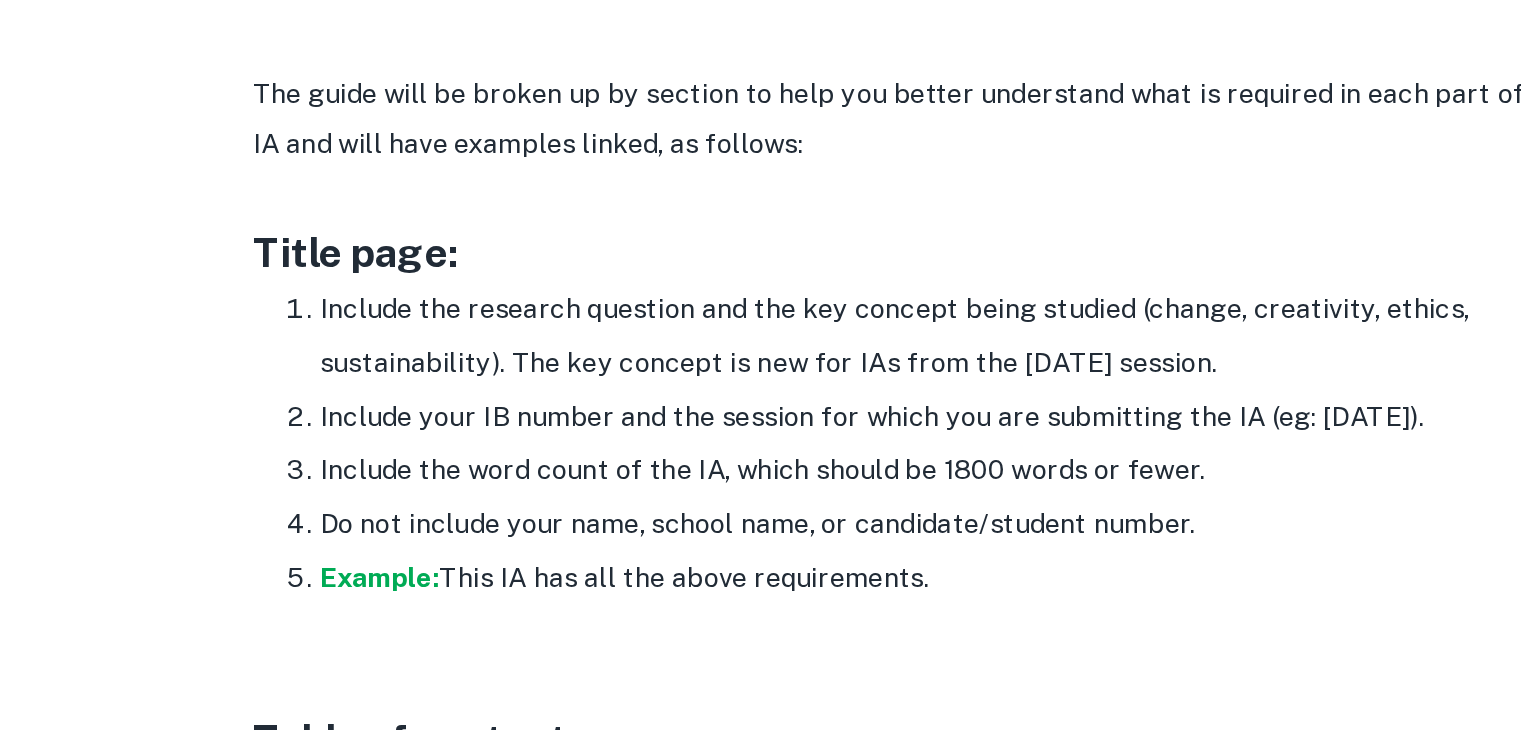 click on "Include the research question and the key concept being studied (change, creativity, ethics, sustainability). The key concept is new for IAs from the [DATE] session." at bounding box center [781, 320] 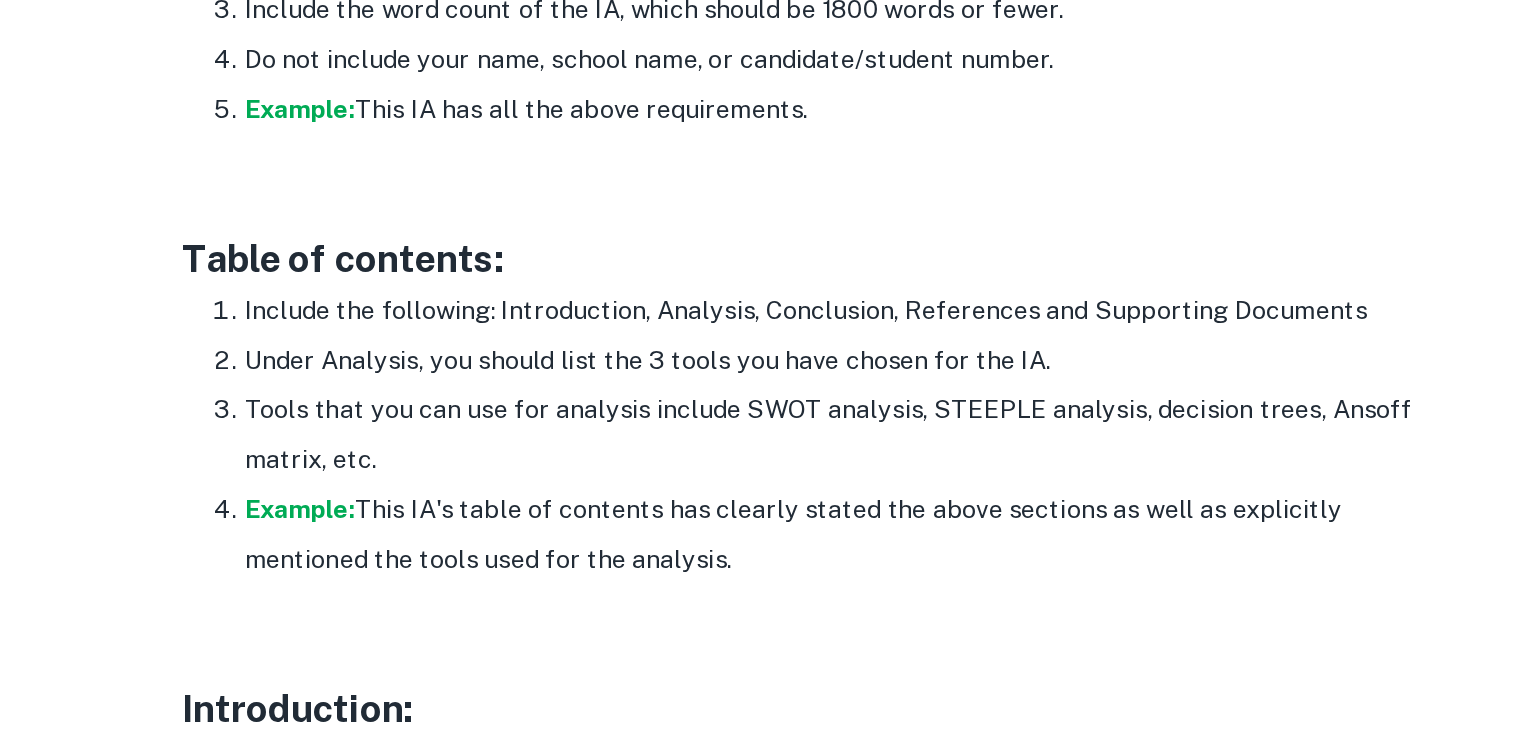 scroll, scrollTop: 1146, scrollLeft: 0, axis: vertical 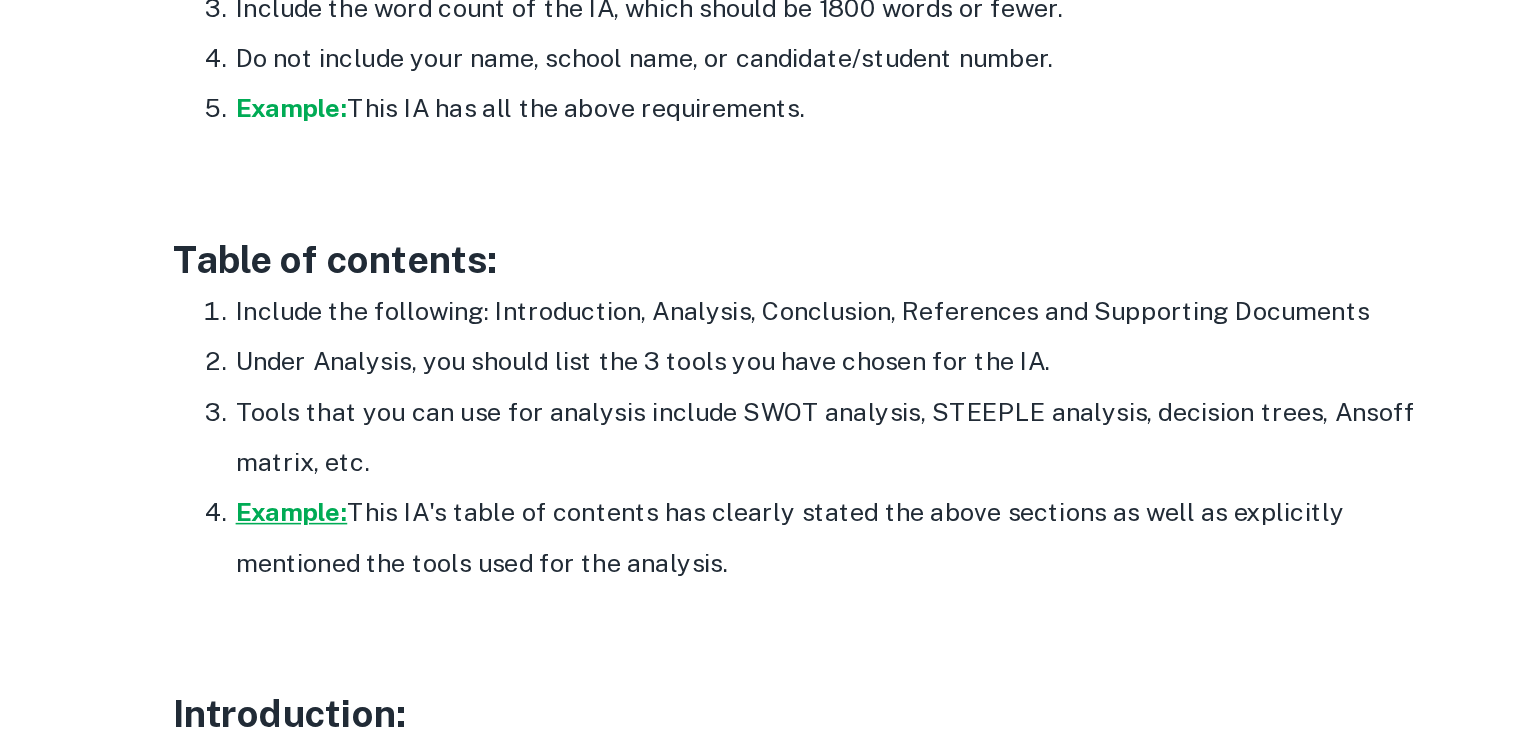 click on "Example:" at bounding box center [436, 579] 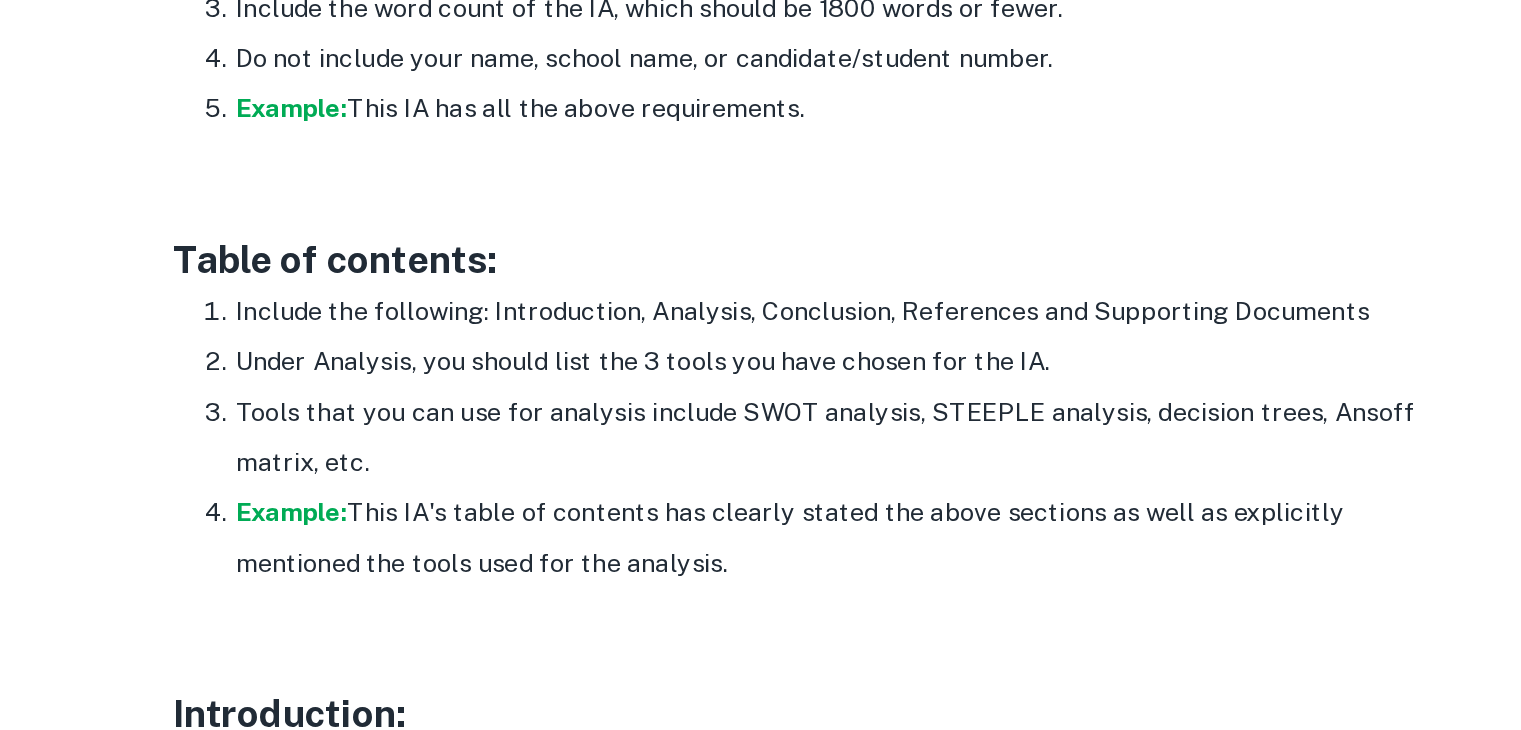 click at bounding box center (761, 354) 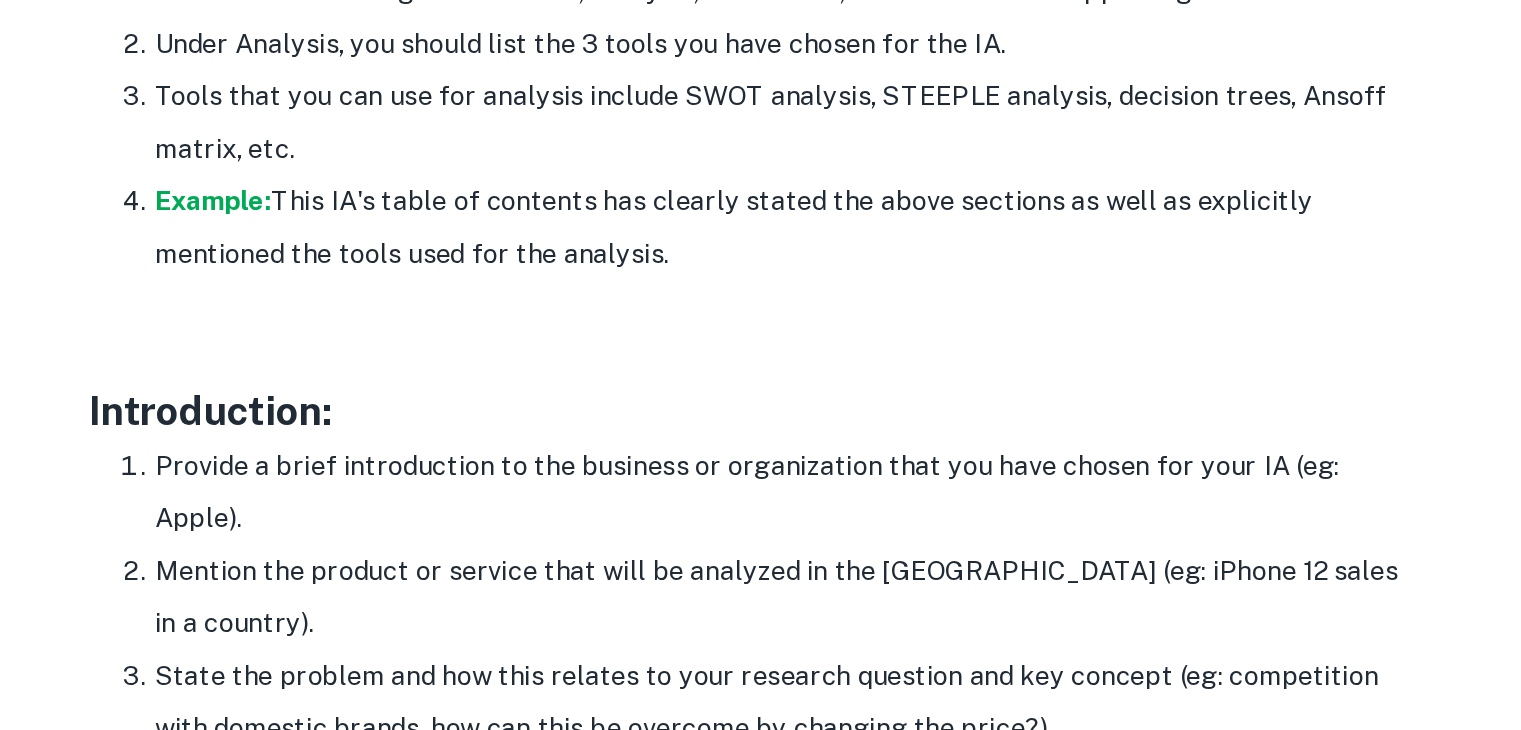 scroll, scrollTop: 1316, scrollLeft: 0, axis: vertical 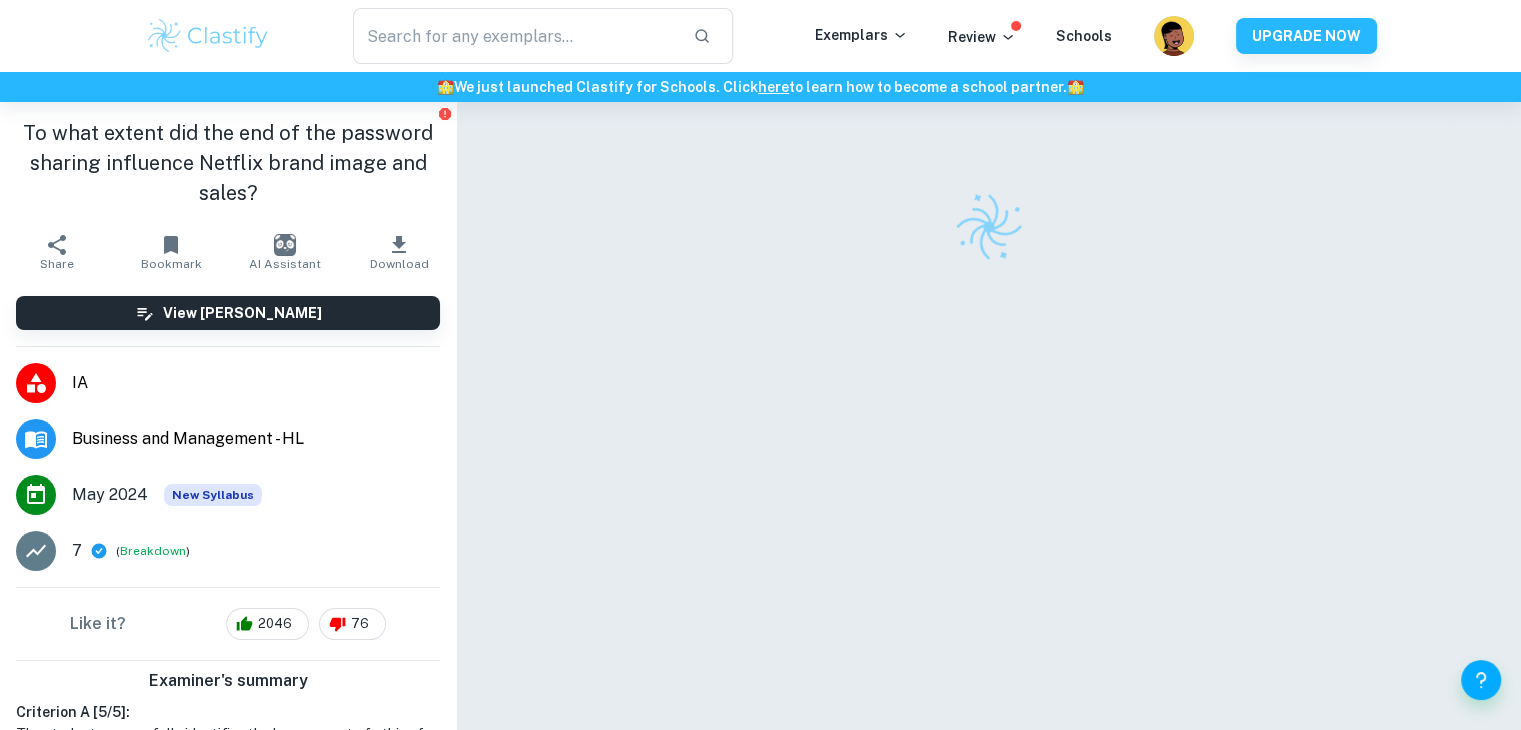 click at bounding box center [989, 445] 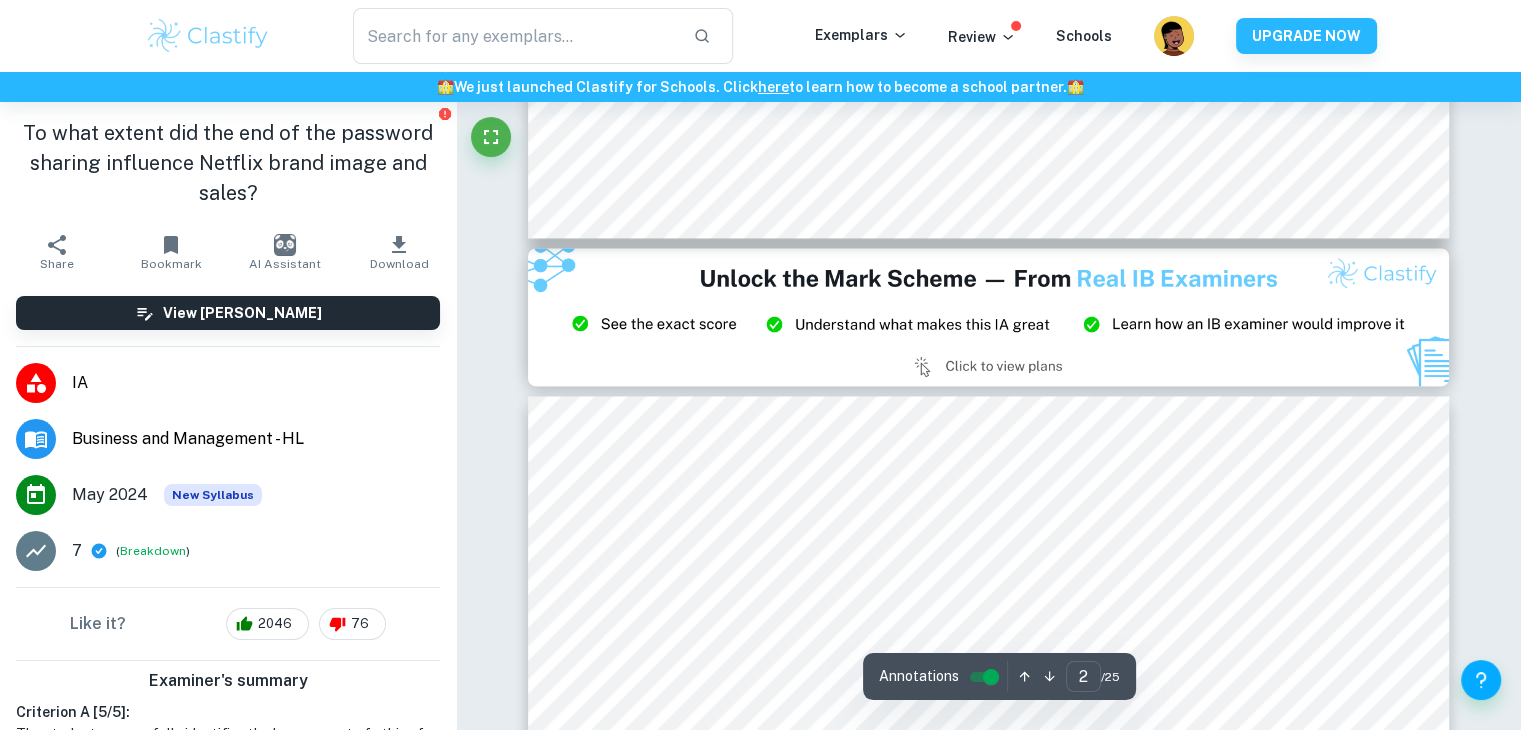 type on "3" 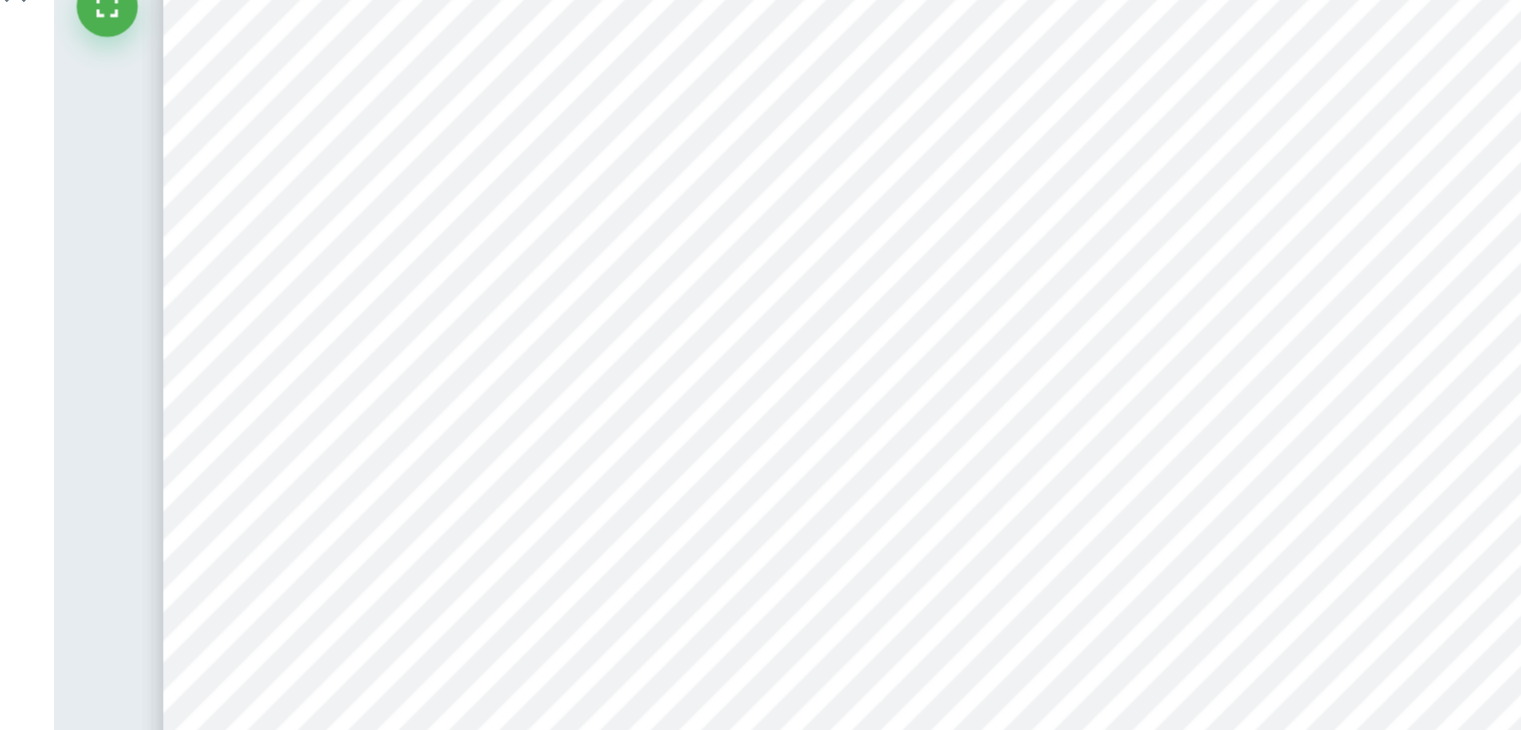 scroll, scrollTop: 3666, scrollLeft: 0, axis: vertical 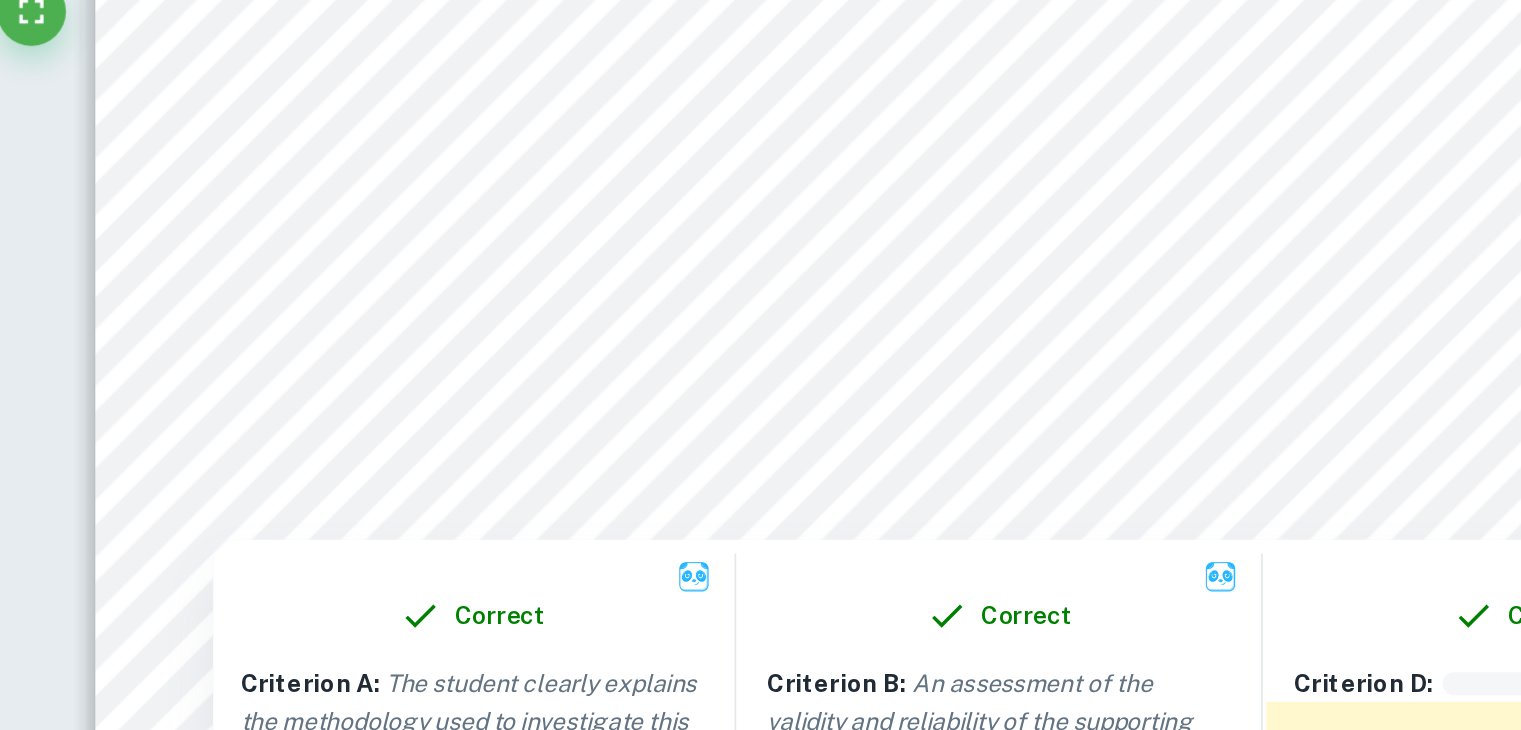 click at bounding box center (988, 268) 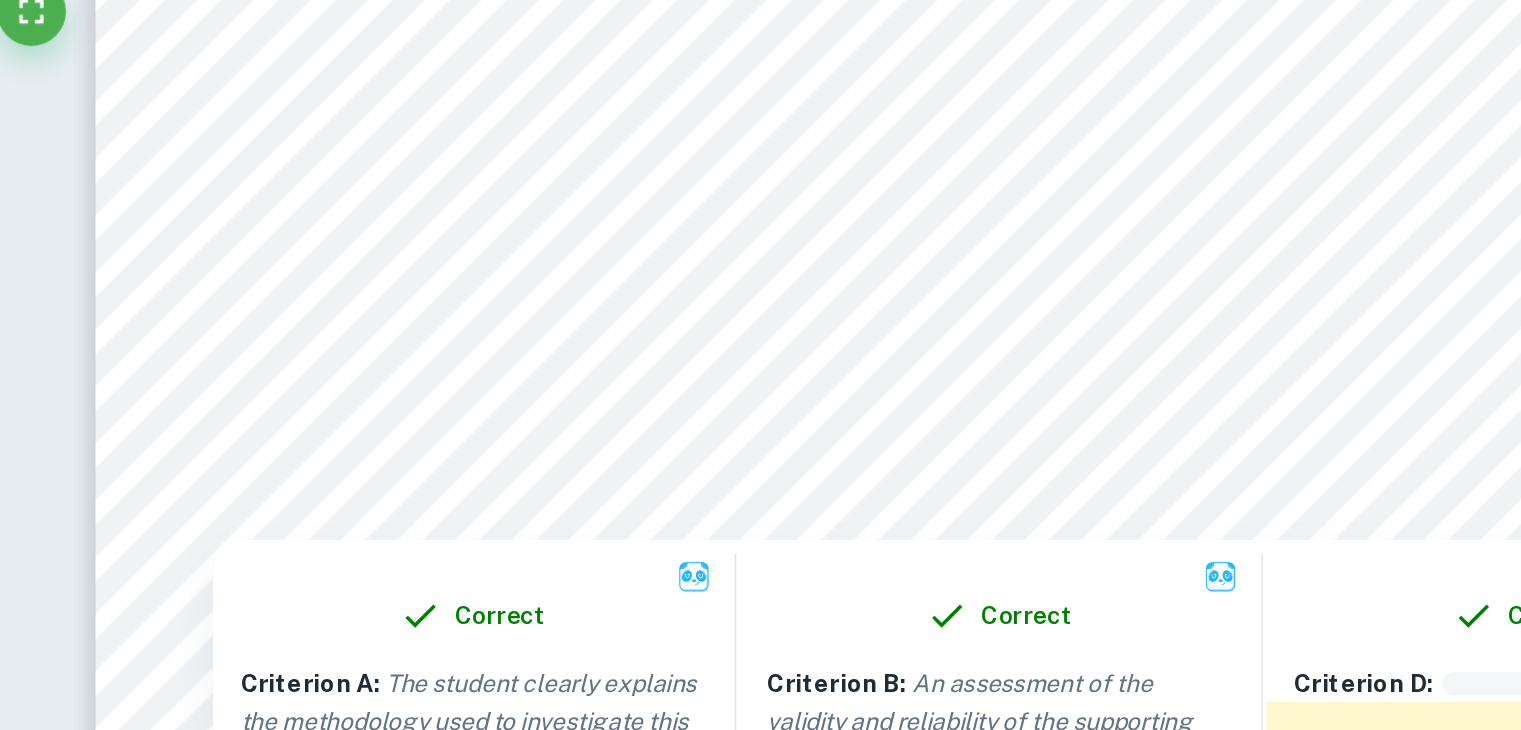 click on "We value your privacy We use cookies to enhance your browsing experience, serve personalised ads or content, and analyse our traffic. By clicking "Accept All", you consent to our use of cookies.   Cookie Policy Customise   Reject All   Accept All   Customise Consent Preferences   We use cookies to help you navigate efficiently and perform certain functions. You will find detailed information about all cookies under each consent category below. The cookies that are categorised as "Necessary" are stored on your browser as they are essential for enabling the basic functionalities of the site. ...  Show more For more information on how Google's third-party cookies operate and handle your data, see:   Google Privacy Policy Necessary Always Active Necessary cookies are required to enable the basic features of this site, such as providing secure log-in or adjusting your consent preferences. These cookies do not store any personally identifiable data. Functional Analytics Performance Advertisement Uncategorised" at bounding box center (760, -3301) 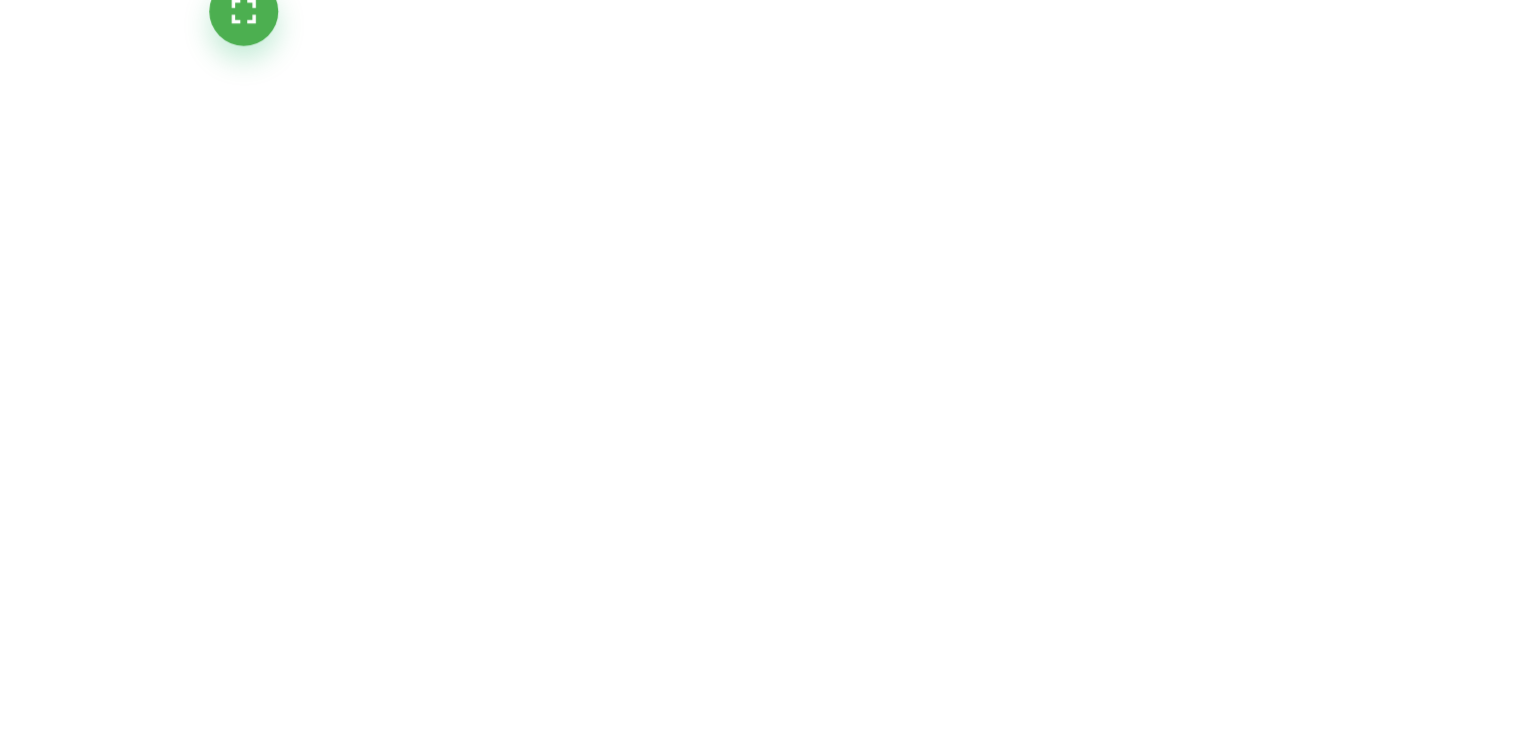 scroll, scrollTop: 3667, scrollLeft: 0, axis: vertical 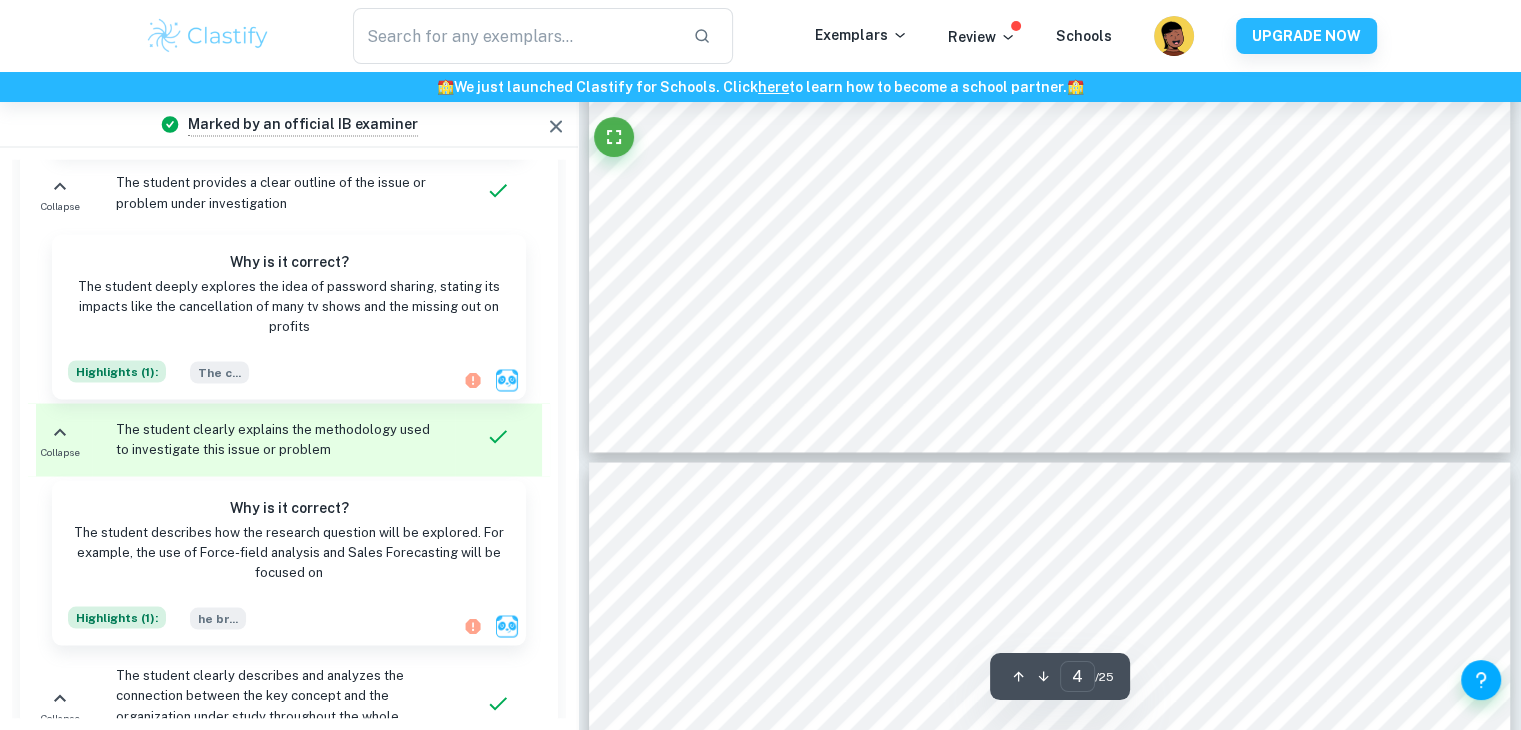 type on "3" 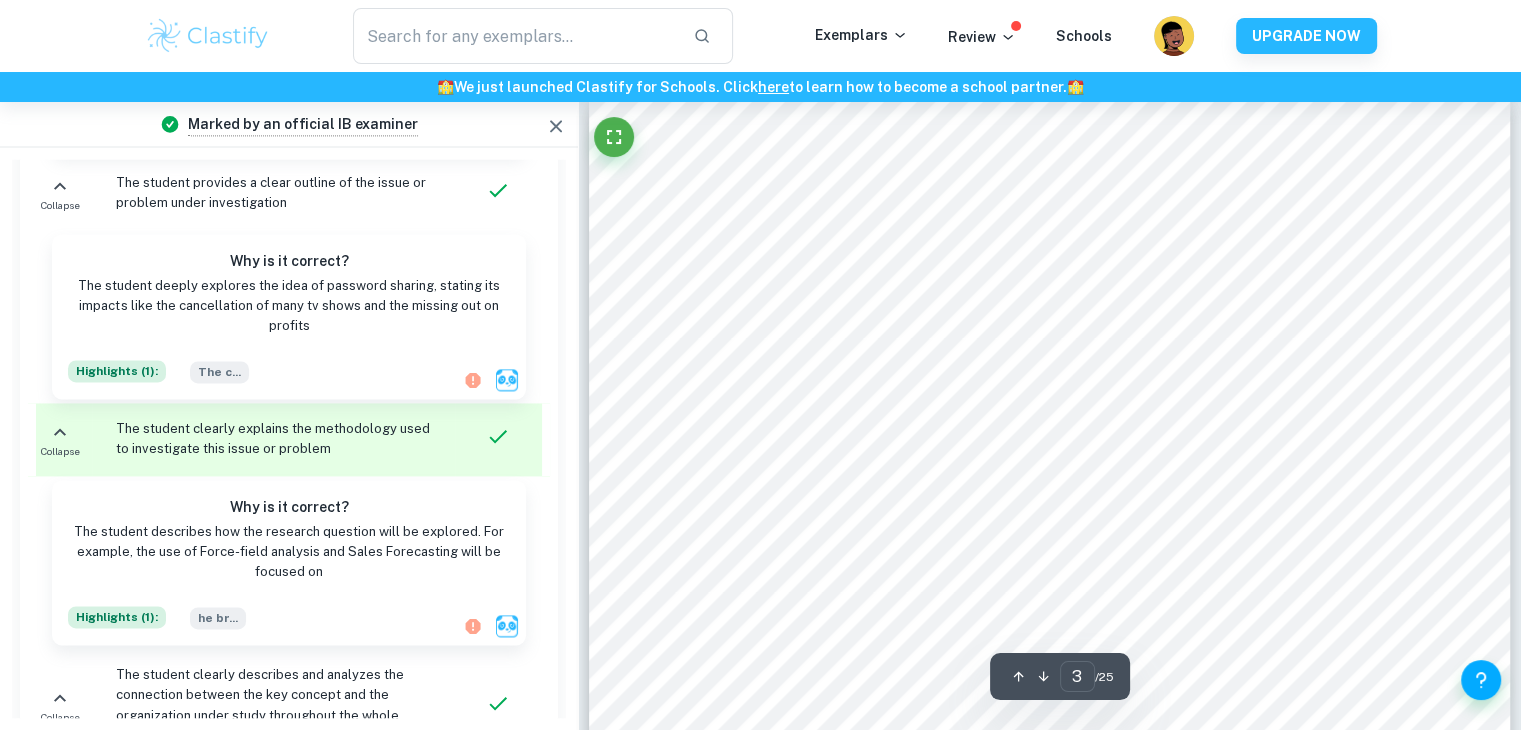 scroll, scrollTop: 2935, scrollLeft: 0, axis: vertical 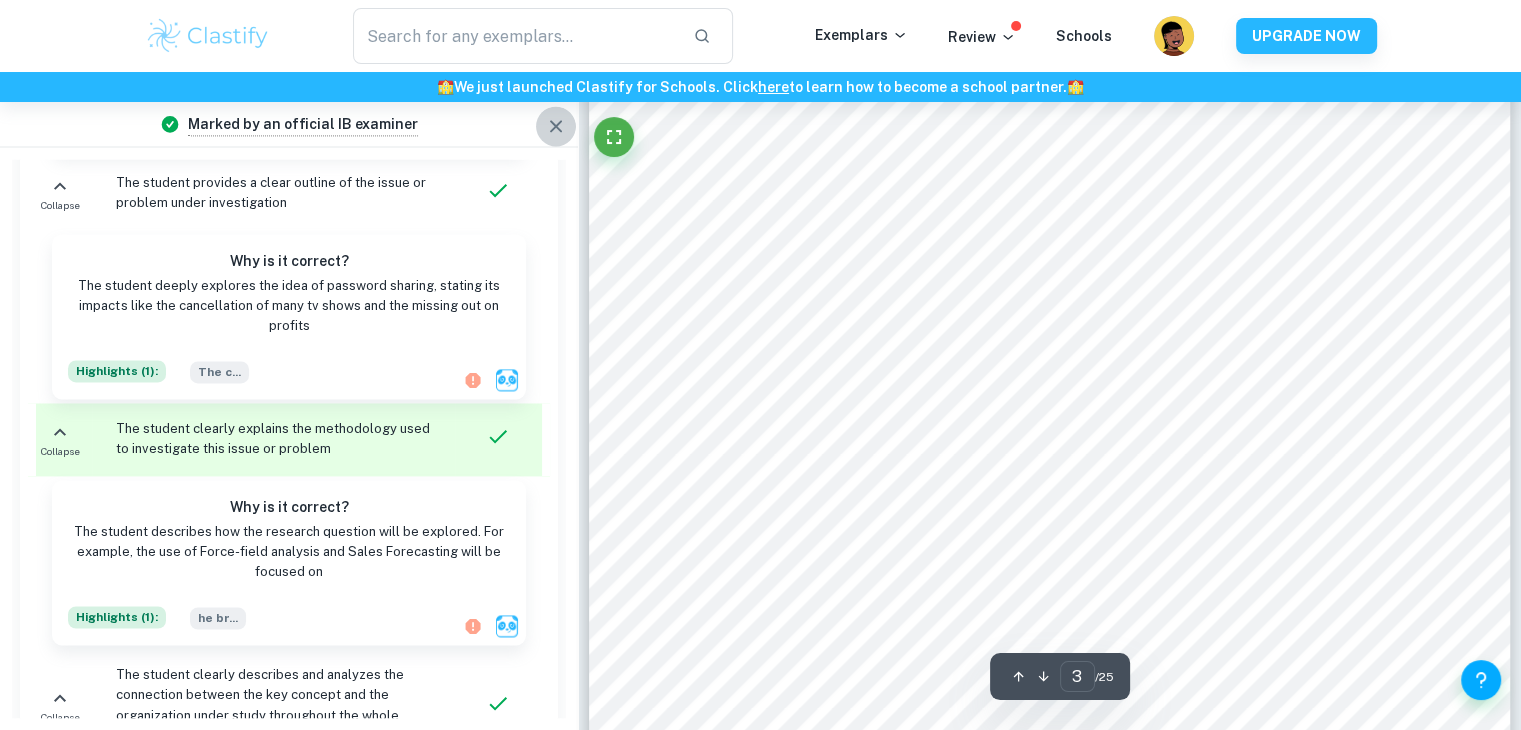 click 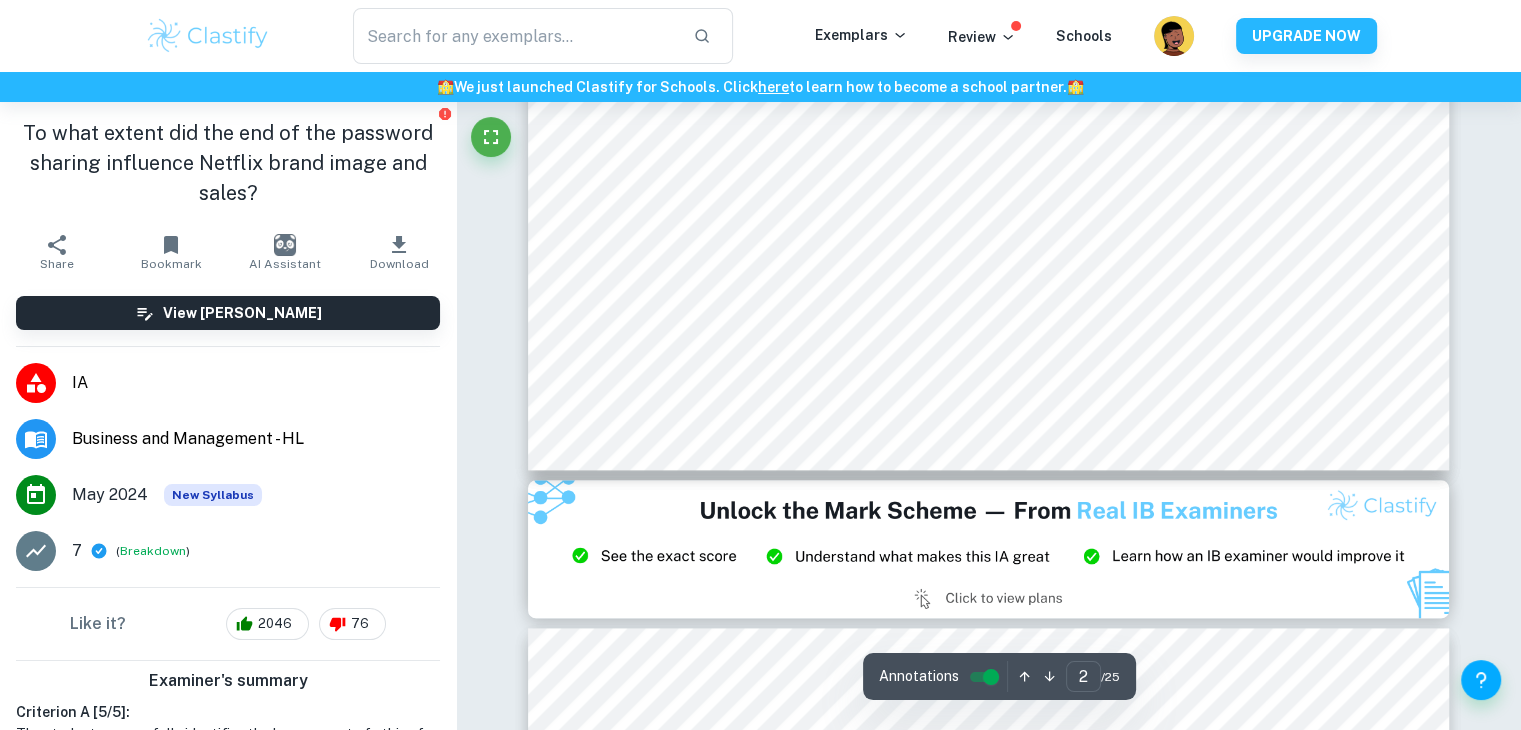 scroll, scrollTop: 2255, scrollLeft: 0, axis: vertical 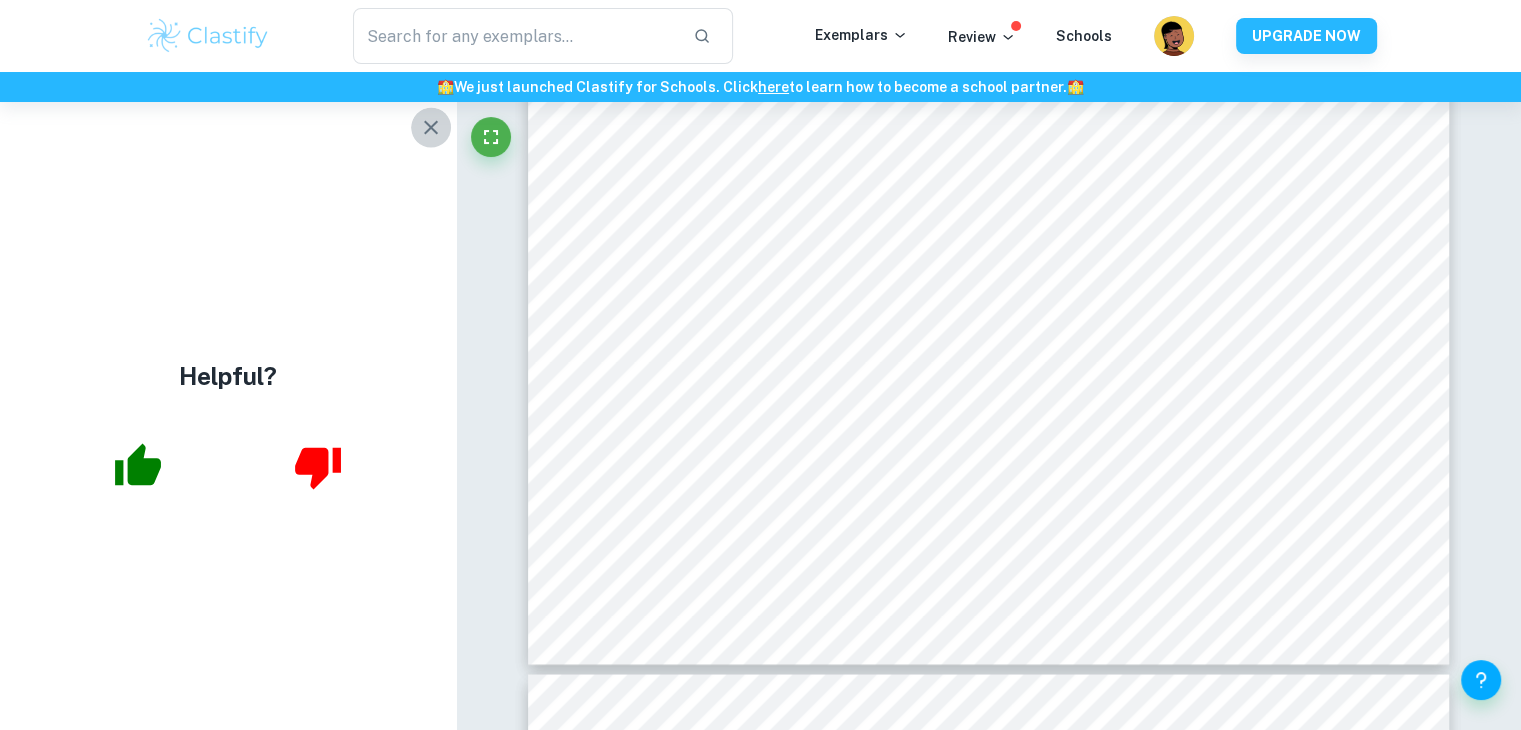 click 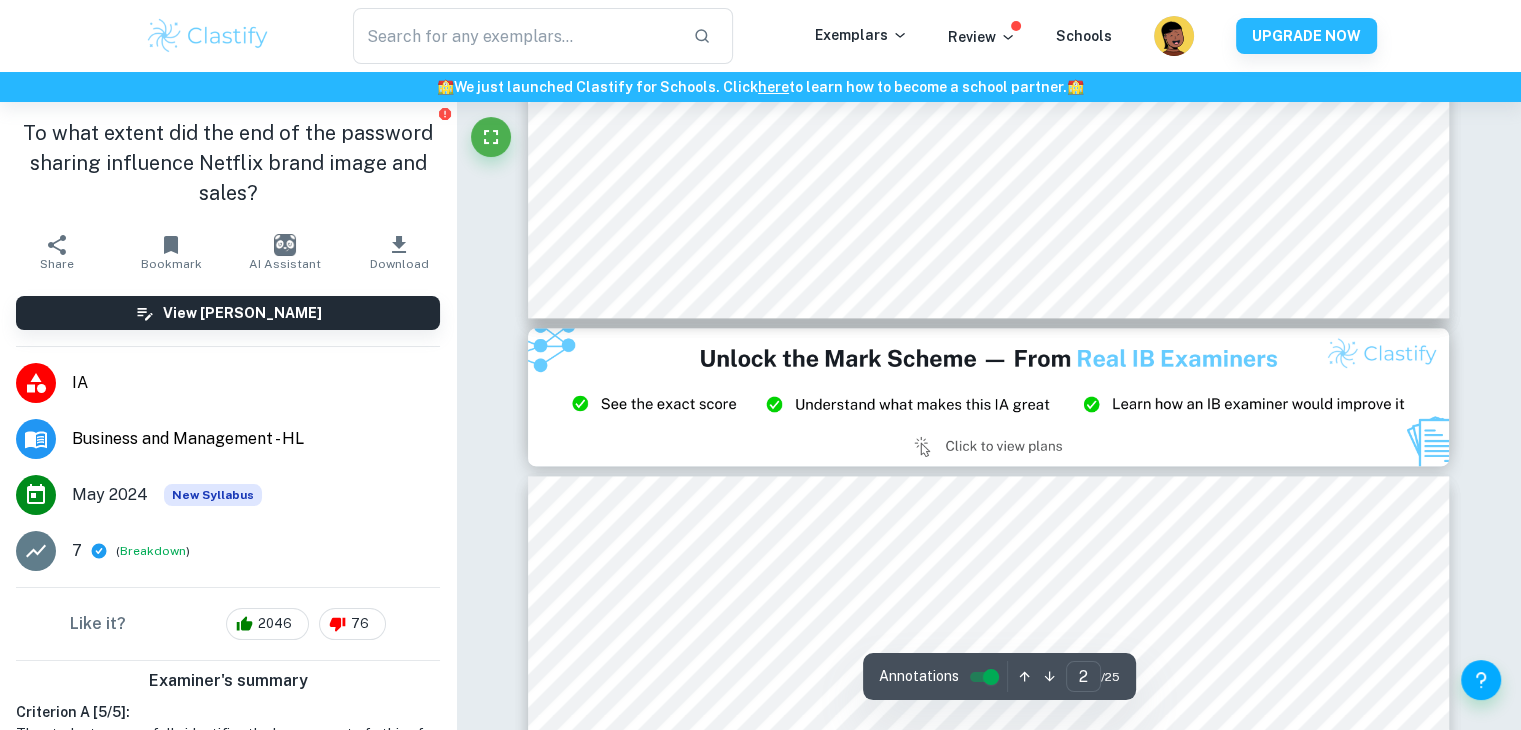 scroll, scrollTop: 2415, scrollLeft: 0, axis: vertical 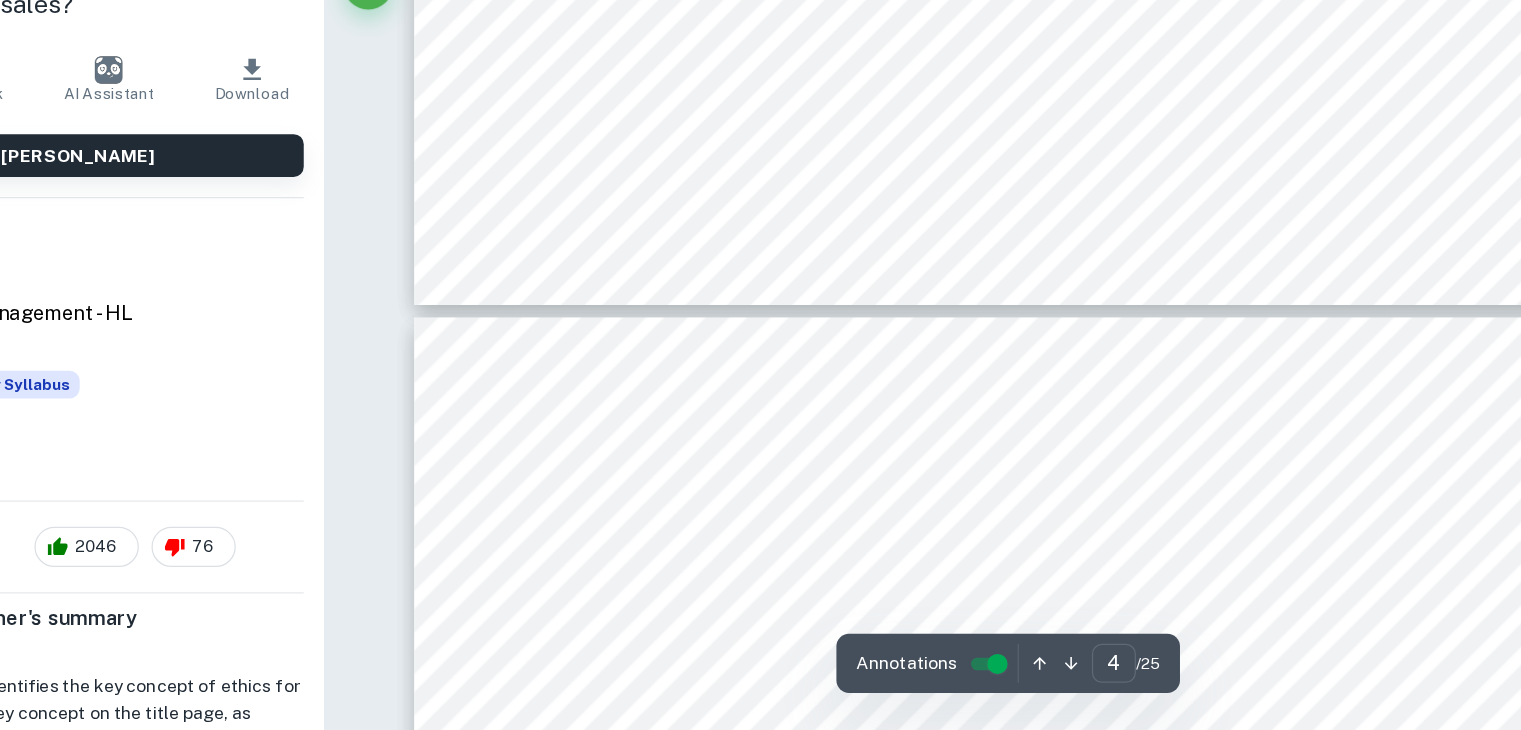 type on "5" 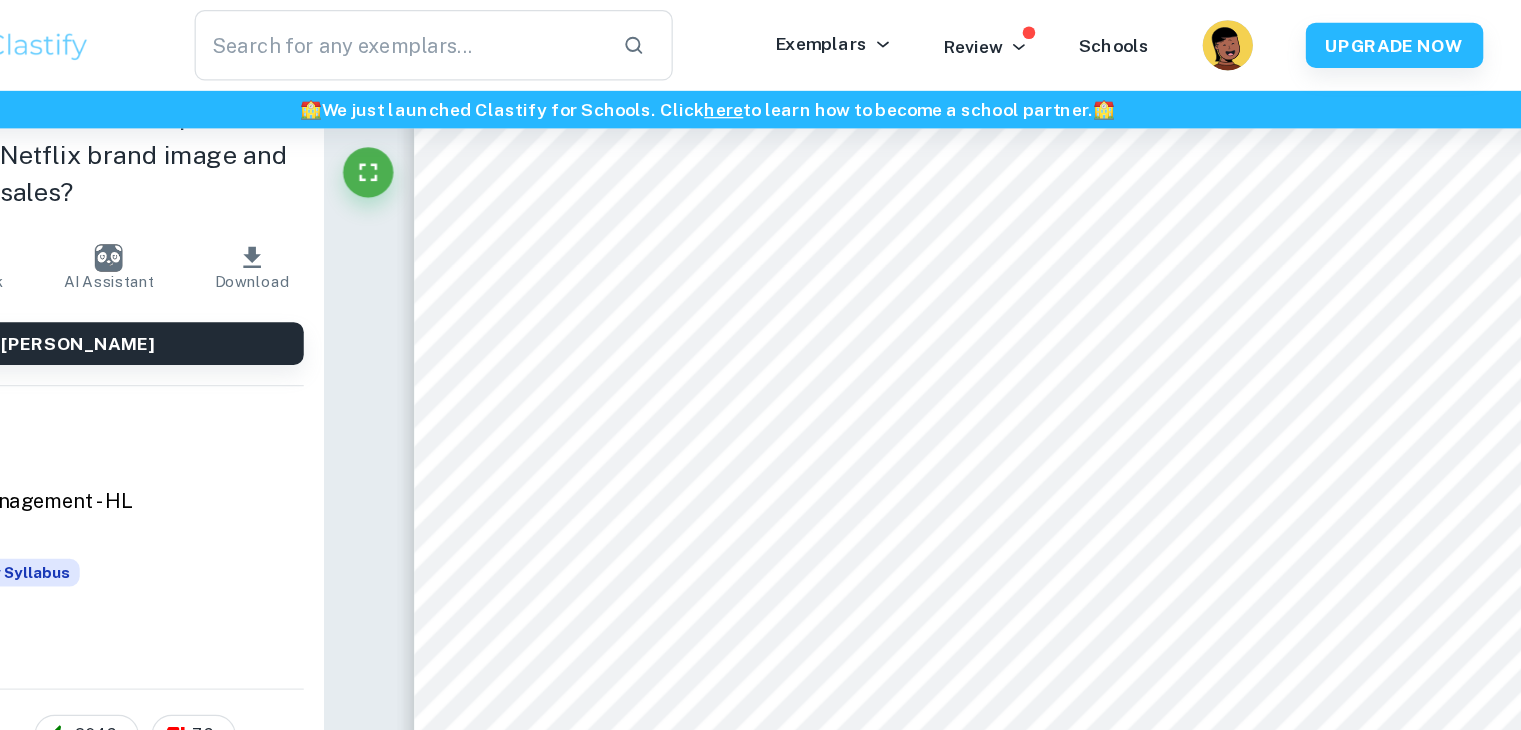 scroll, scrollTop: 5458, scrollLeft: 0, axis: vertical 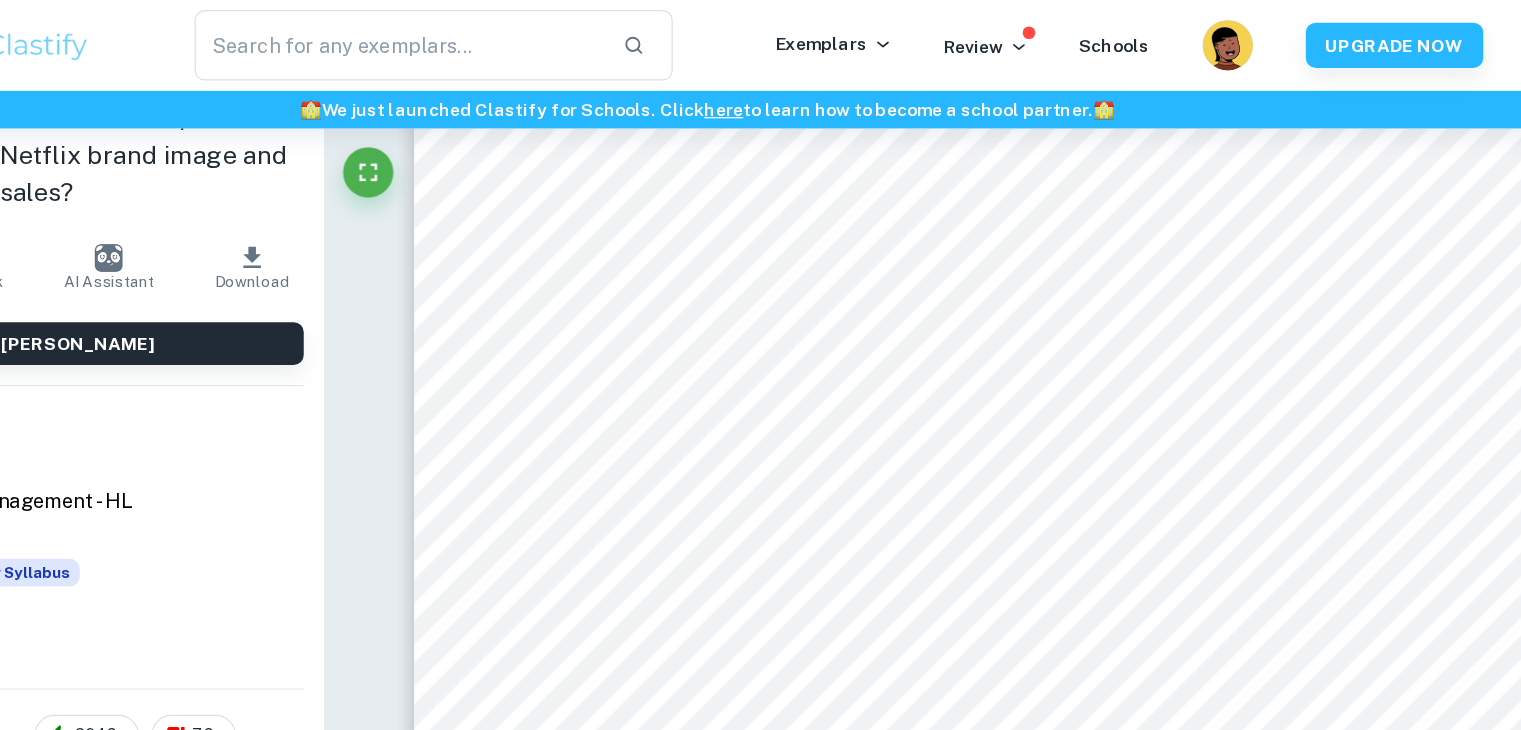 click at bounding box center [987, 281] 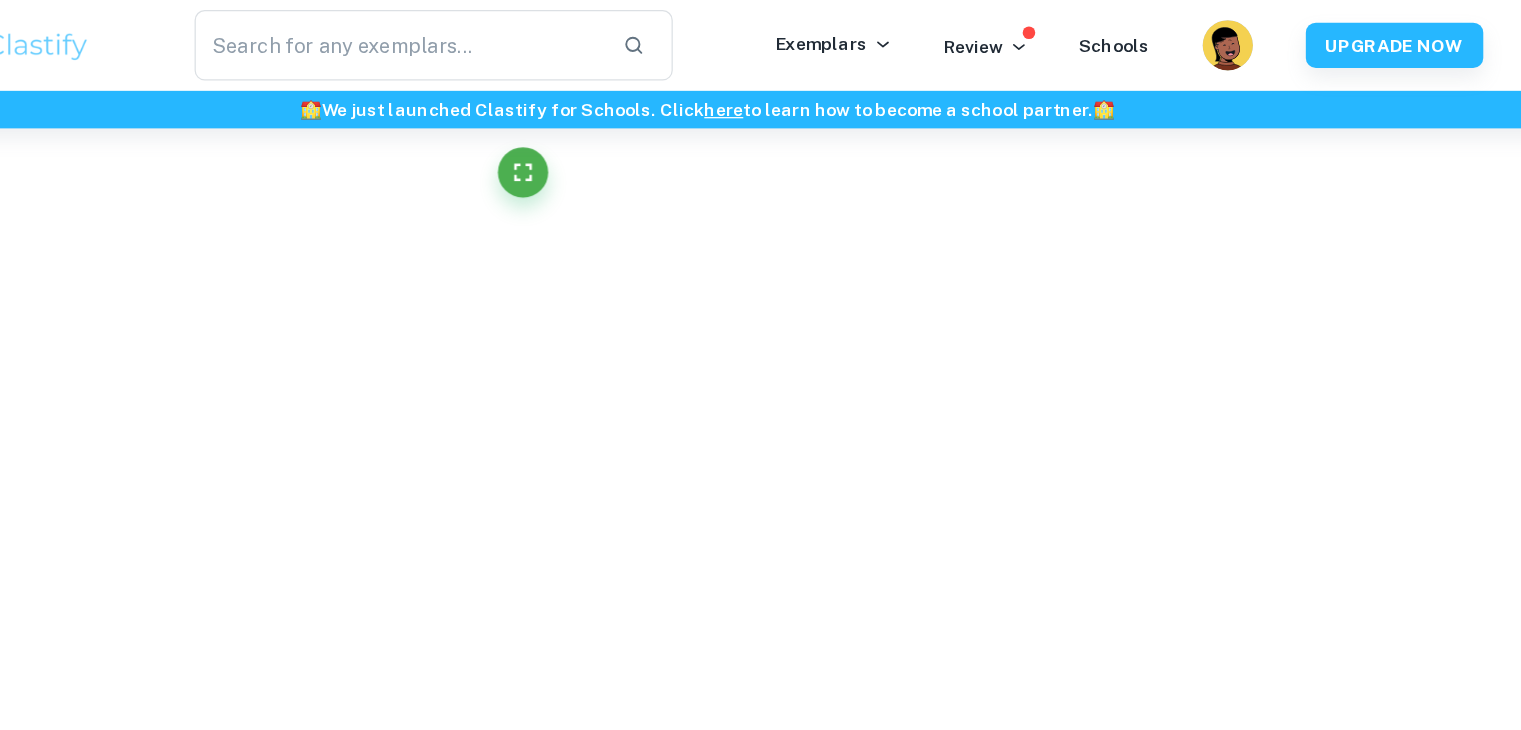 scroll, scrollTop: 0, scrollLeft: 0, axis: both 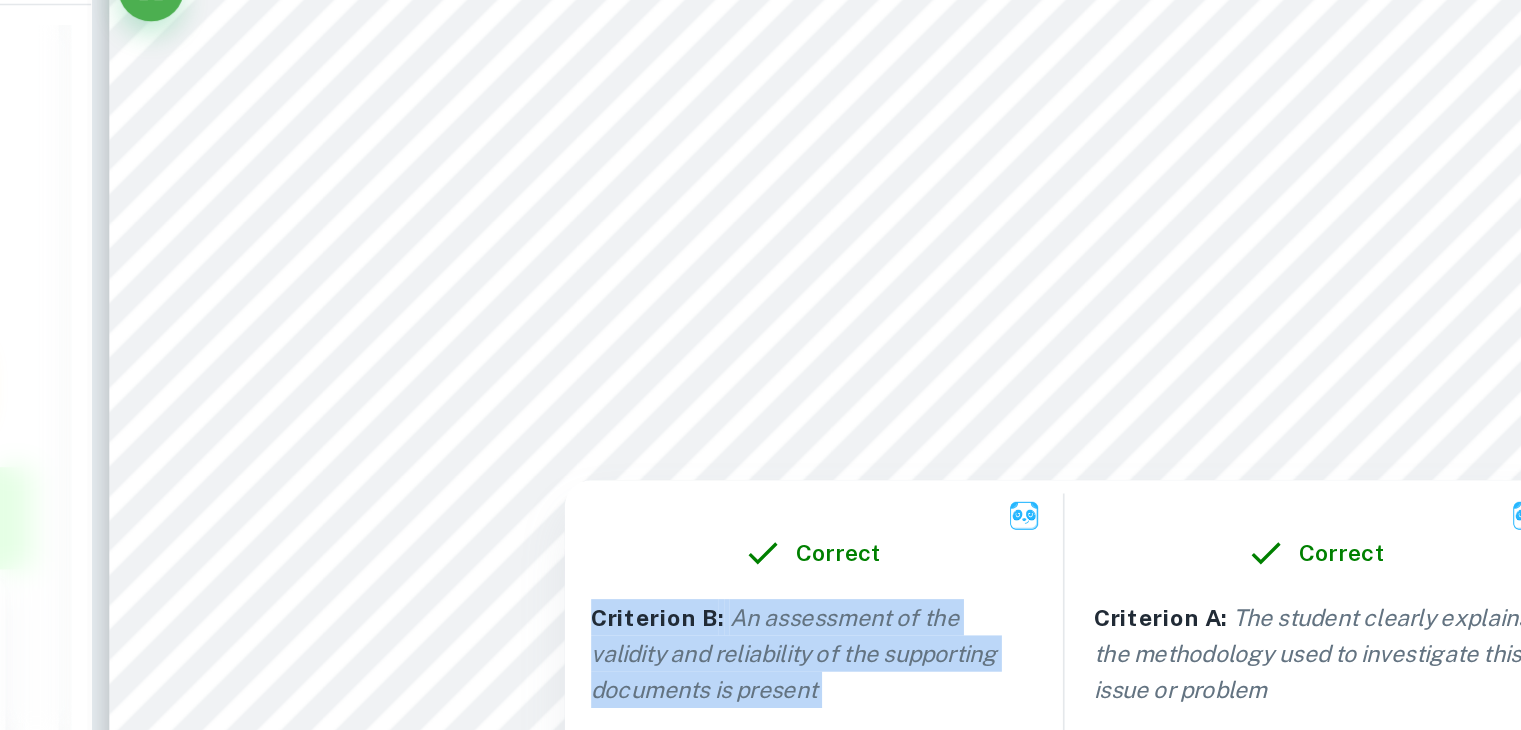 click on "Correct Criterion A :   This key concept employed is clearly indicated on the title page (it can be included in the research question but does not have to, the title page is the prime requirement) Comment:  The student mentions the key concept of ethics on the title page Correct Criterion A :   The key concept identified is either change, creativity, ethics, or sustainability. If an IA fails to achieve this, a mark of 0 is given Comment:  The key concept identified is ethics Correct Criterion A :   The research question either tackles the company’s past issues (backward-looking) or its future (forward-looking) Comment:  The student uses the verb "did" hinting that the research question is centered around a past issue. The student also discusses password sharing, which was something Netflix provided in the past Correct Criterion A :   The research question either tackles the company’s past issues (backward-looking) or its future (forward-looking) Comment: Correct Criterion A :   Comment: Correct :   :   :" at bounding box center [1049, 13151] 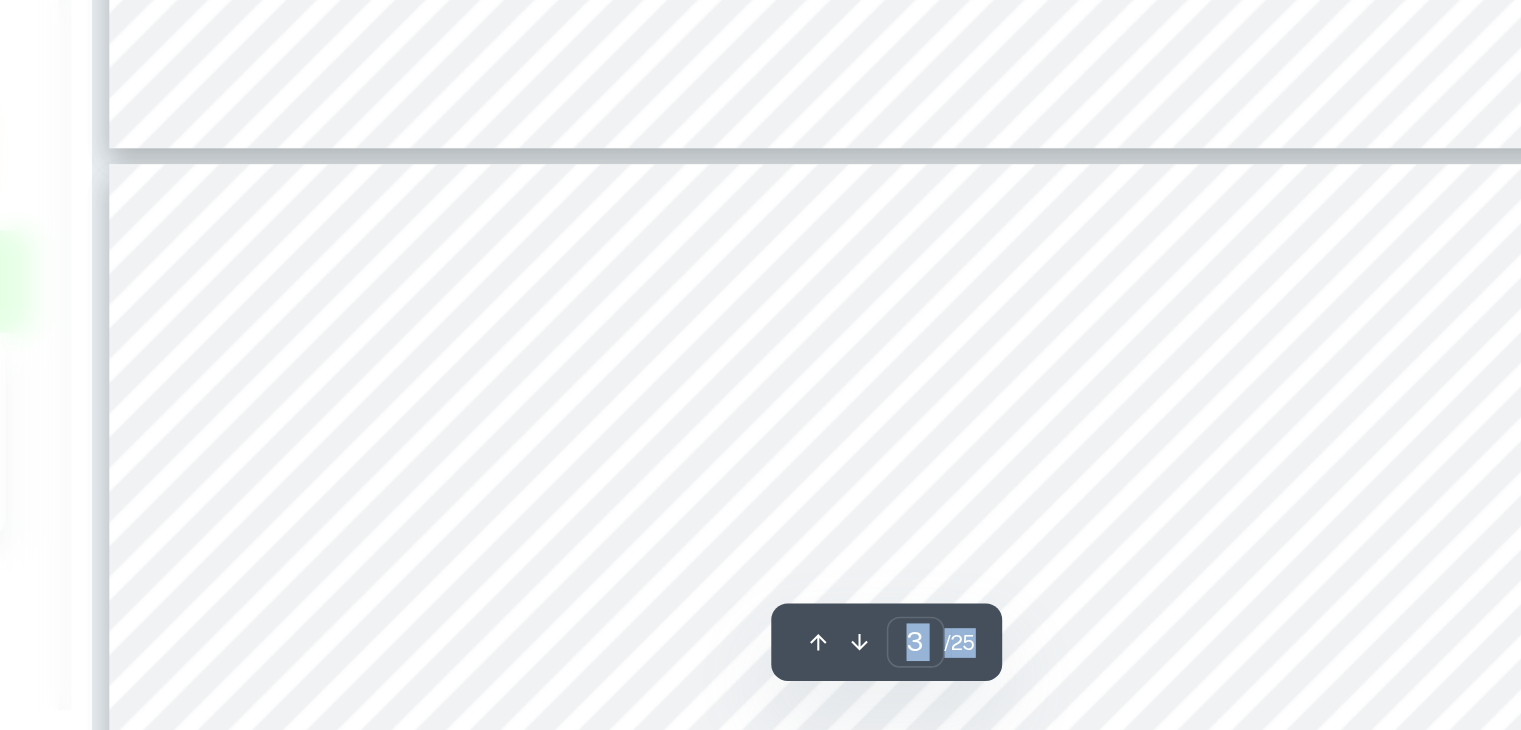 scroll, scrollTop: 3675, scrollLeft: 0, axis: vertical 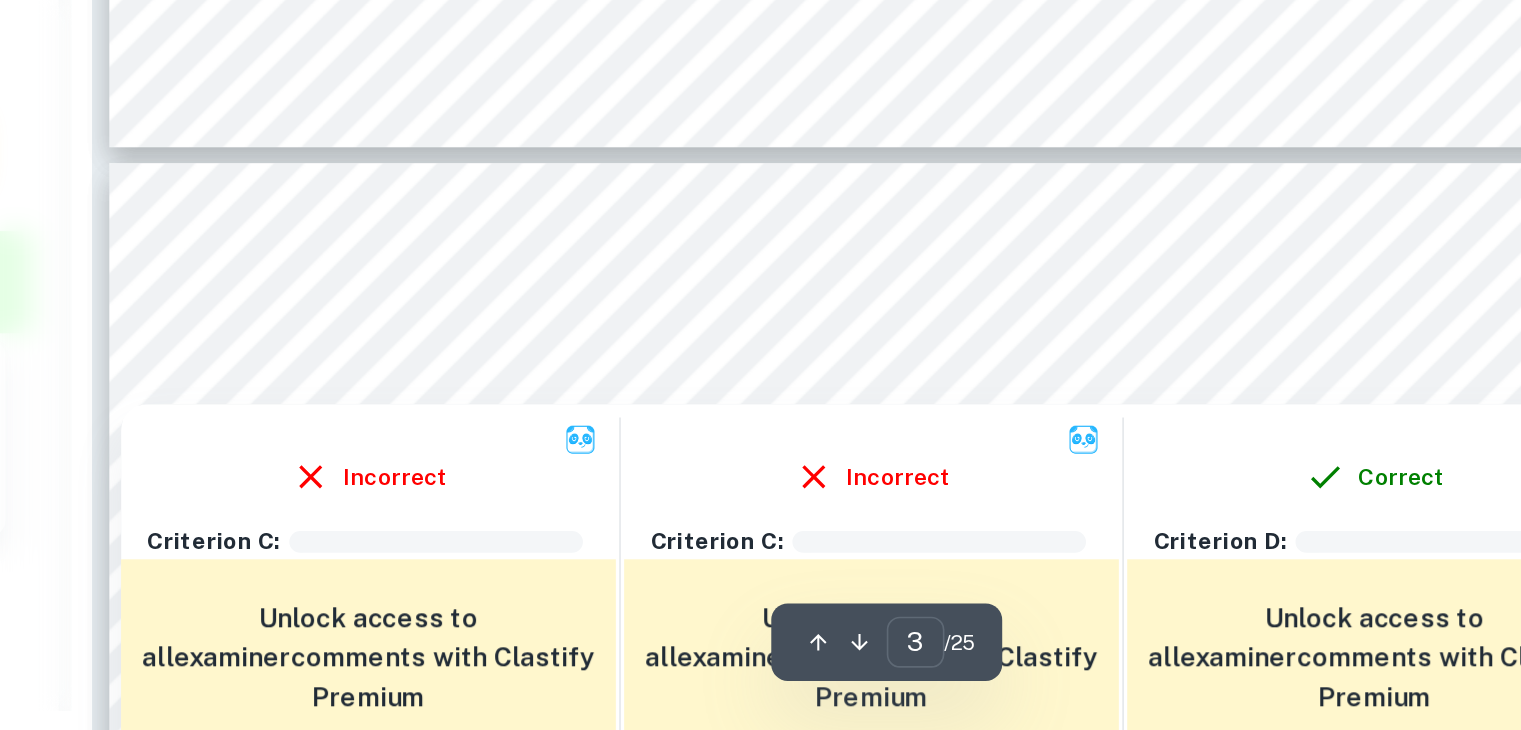 click at bounding box center [743, 513] 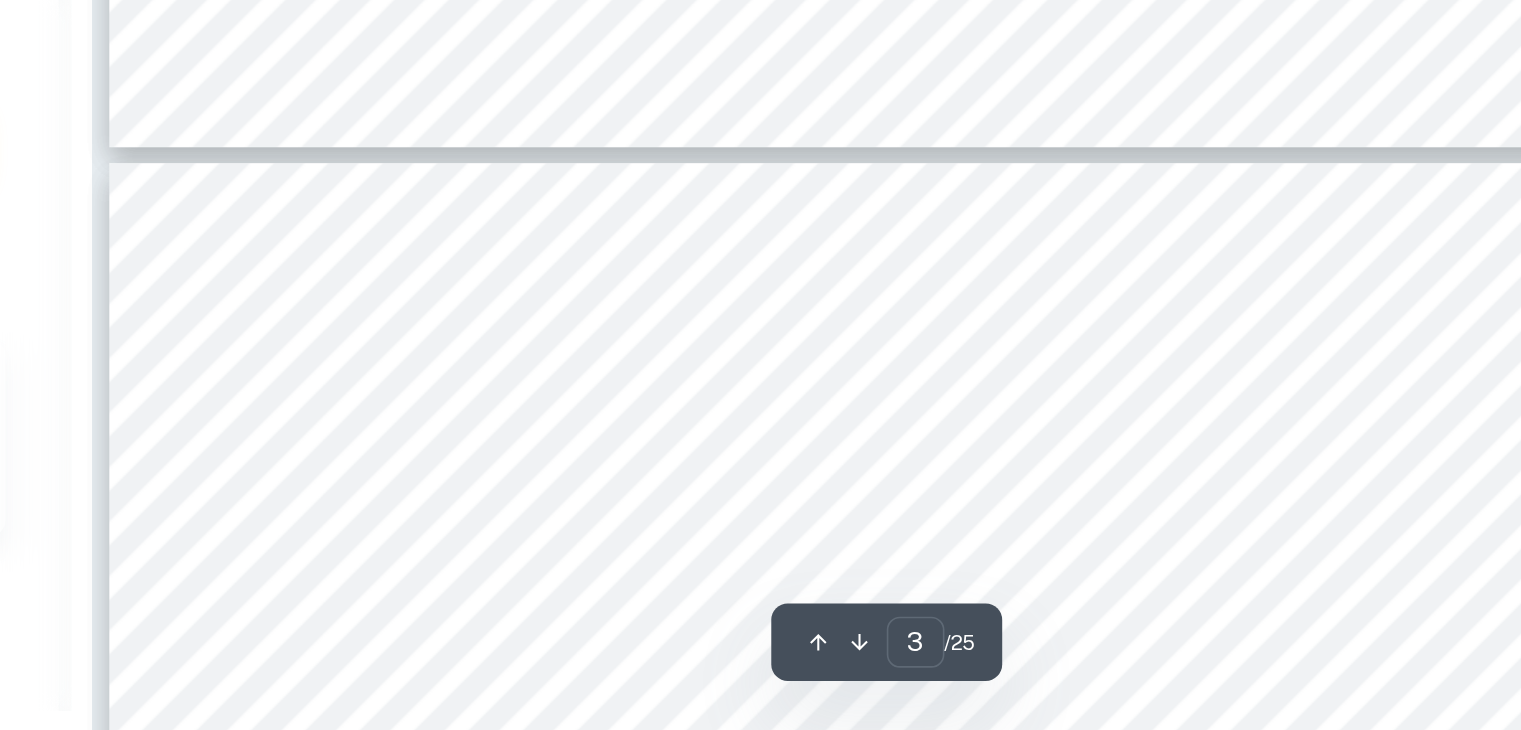 scroll, scrollTop: 3613, scrollLeft: 0, axis: vertical 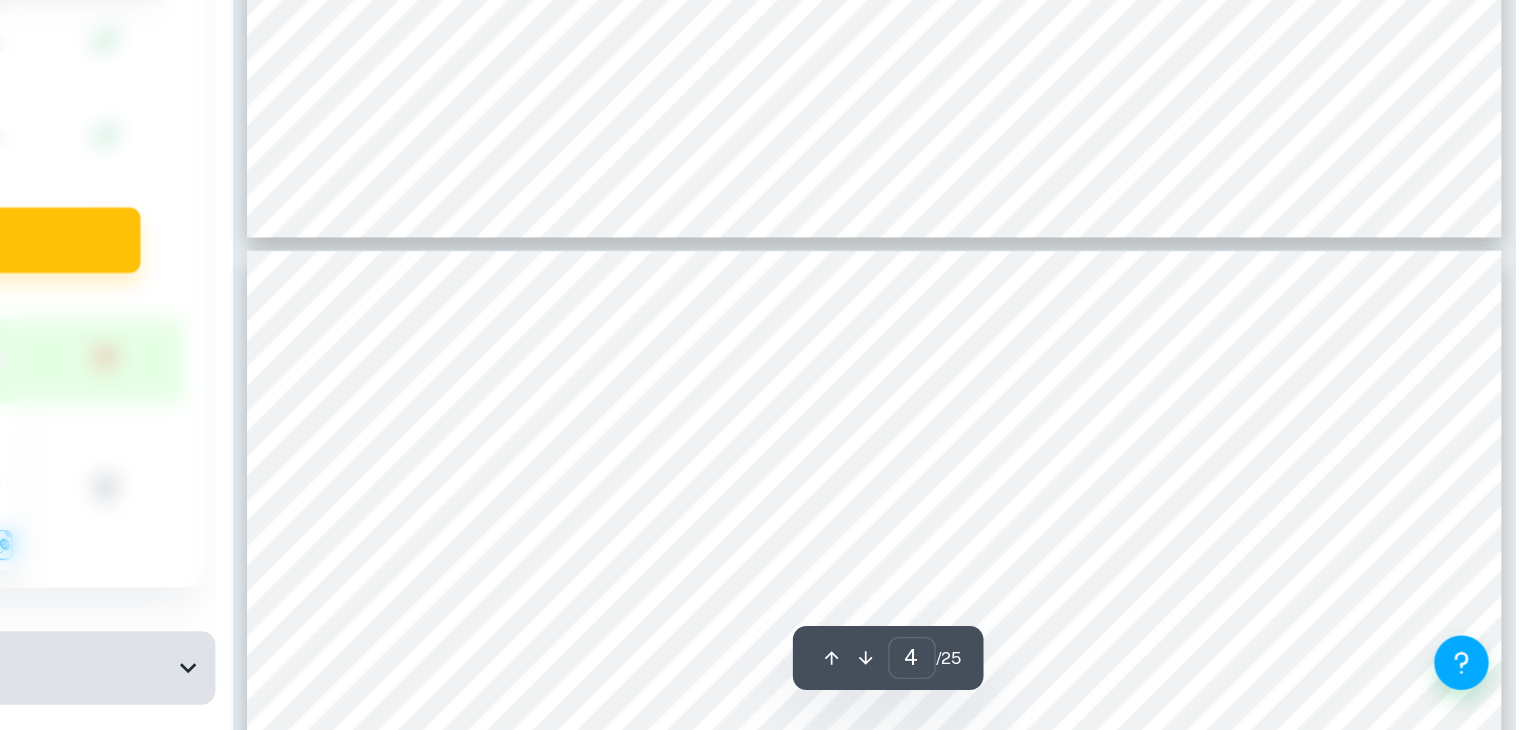 type on "5" 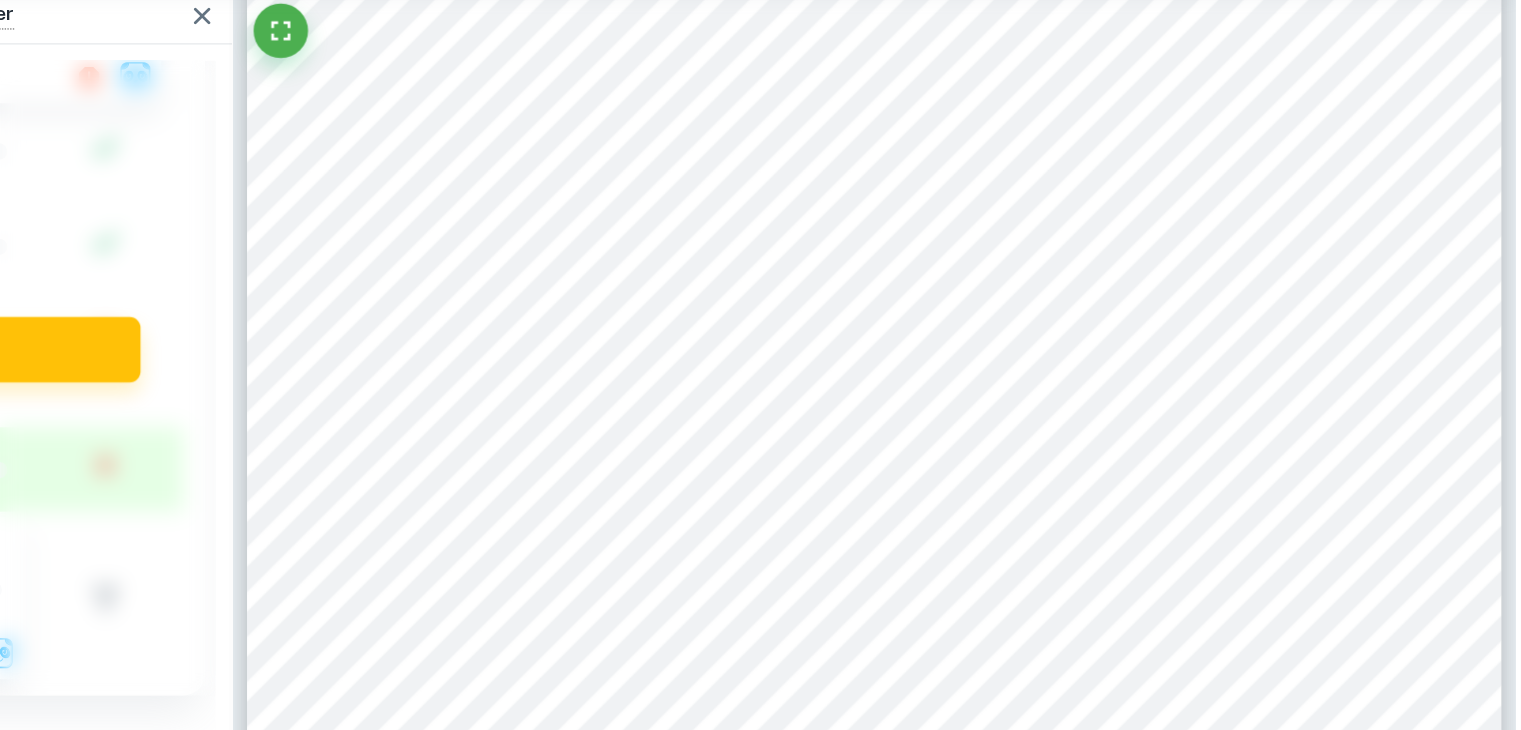 scroll, scrollTop: 5306, scrollLeft: 0, axis: vertical 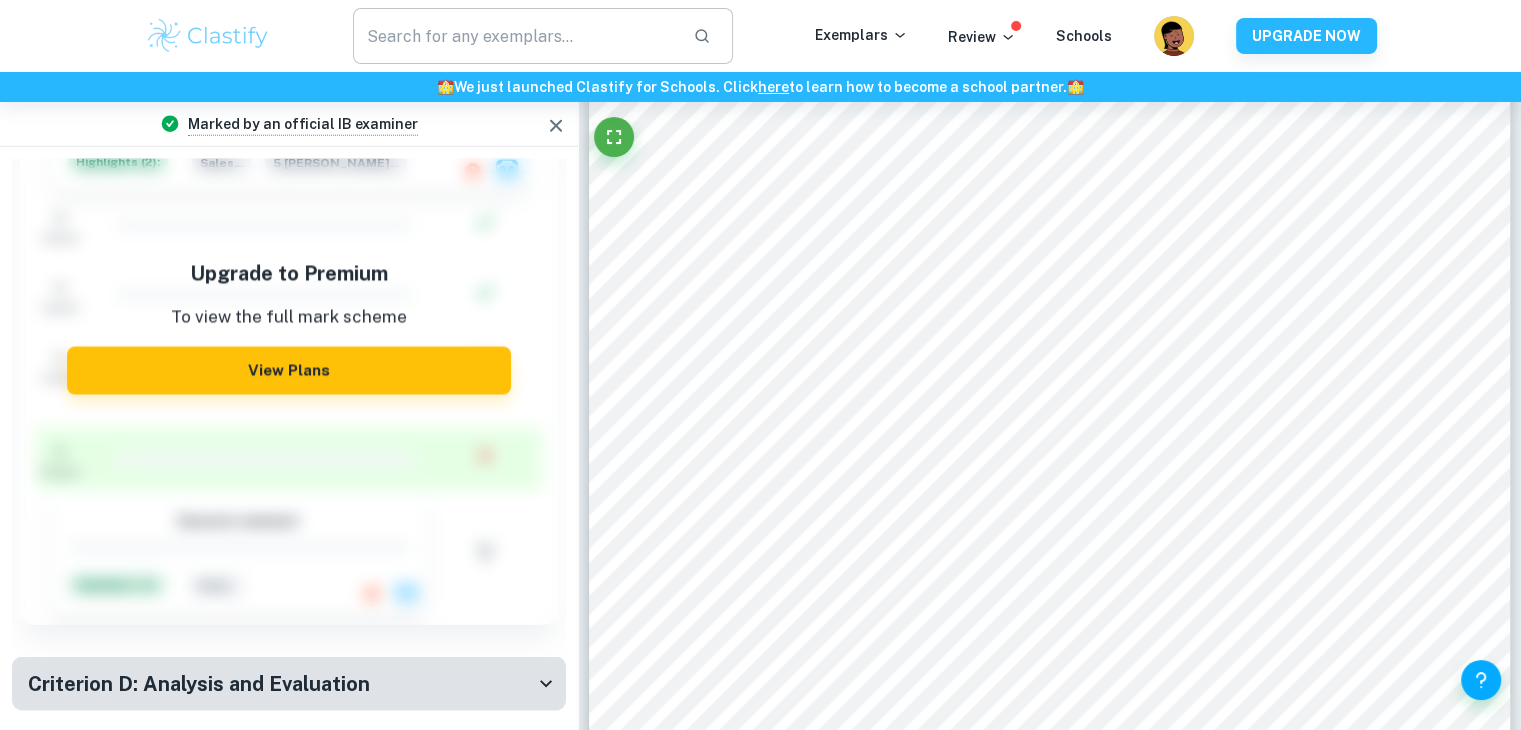click at bounding box center [515, 36] 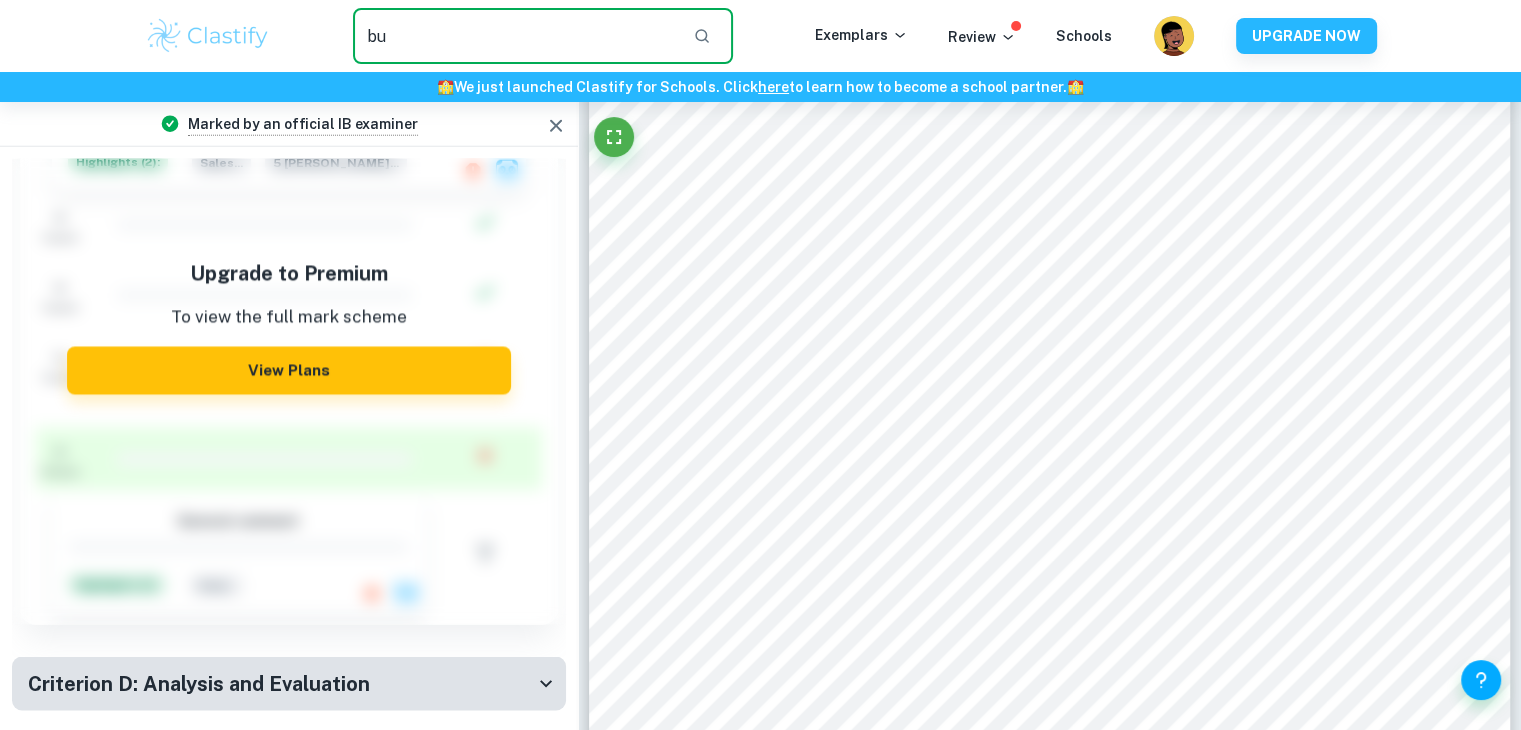 type on "b" 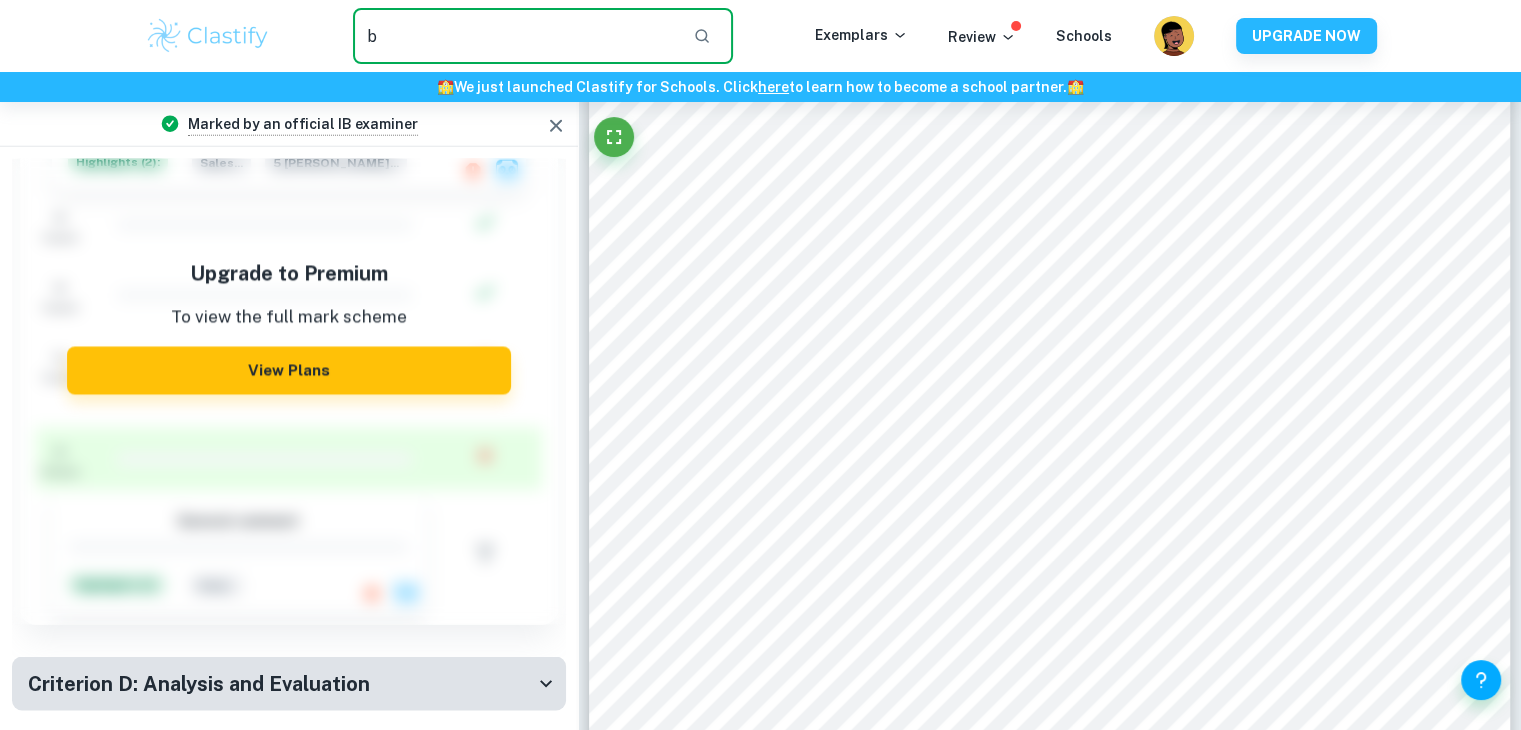 type 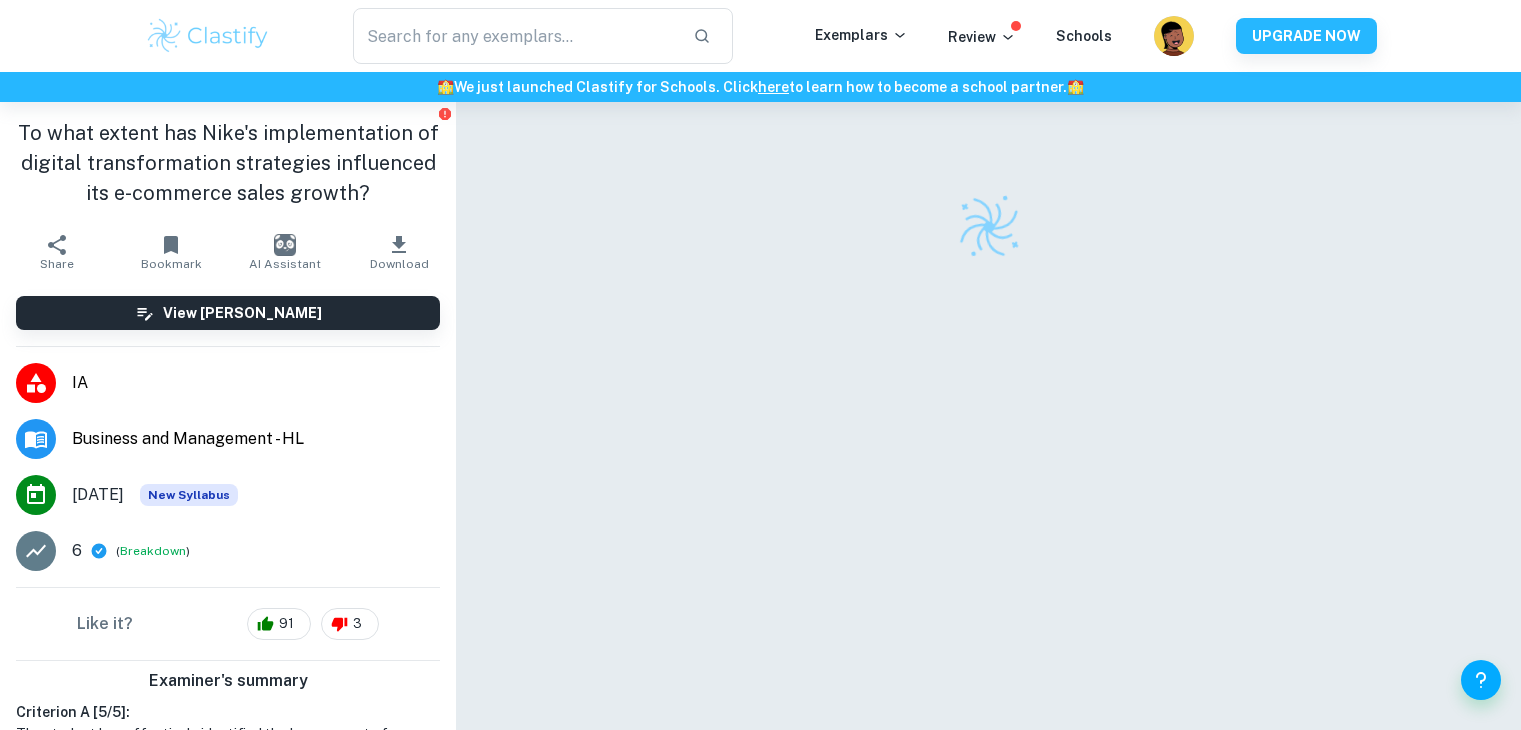 scroll, scrollTop: 0, scrollLeft: 0, axis: both 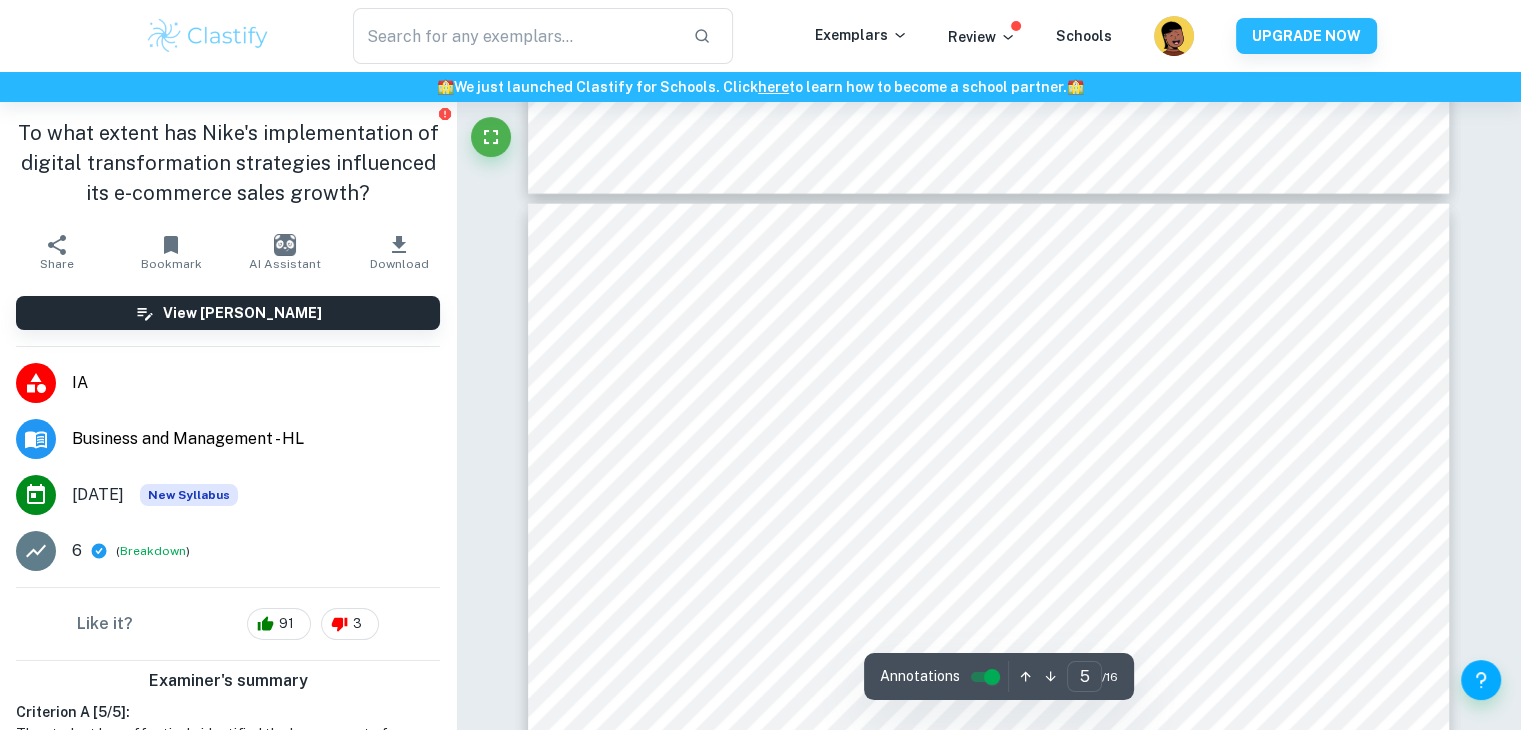 type on "4" 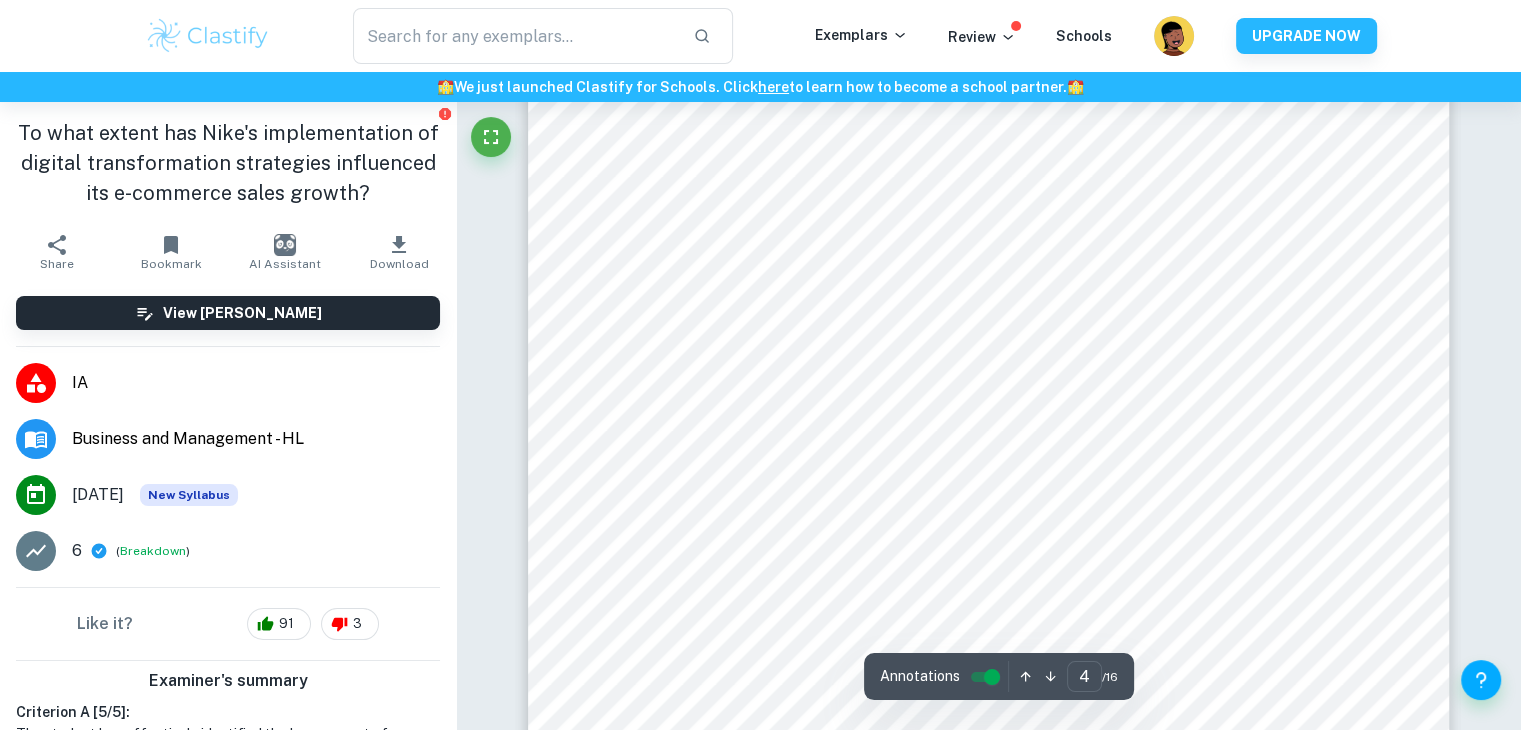 scroll, scrollTop: 4228, scrollLeft: 0, axis: vertical 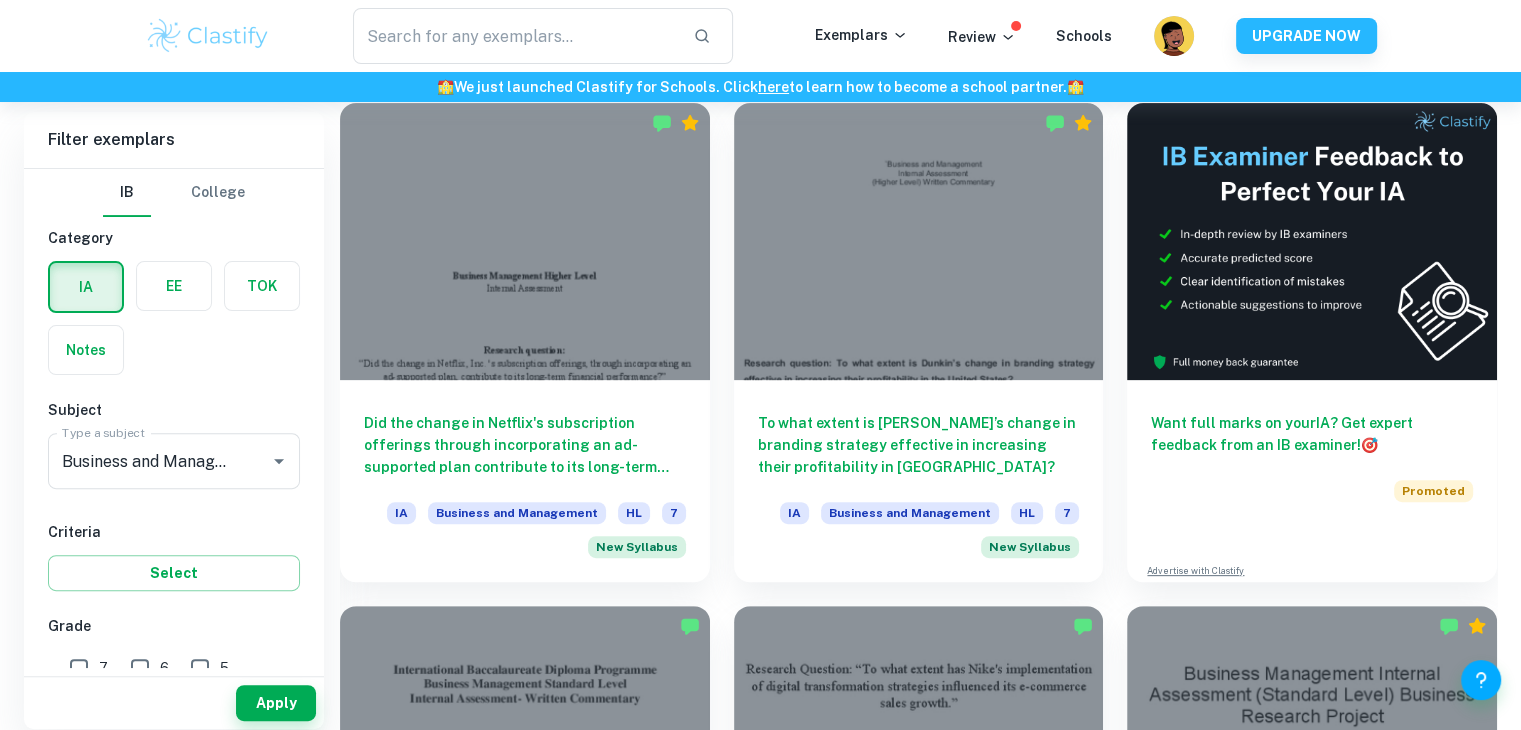 click on "We value your privacy We use cookies to enhance your browsing experience, serve personalised ads or content, and analyse our traffic. By clicking "Accept All", you consent to our use of cookies.   Cookie Policy Customise   Reject All   Accept All   Customise Consent Preferences   We use cookies to help you navigate efficiently and perform certain functions. You will find detailed information about all cookies under each consent category below. The cookies that are categorised as "Necessary" are stored on your browser as they are essential for enabling the basic functionalities of the site. ...  Show more For more information on how Google's third-party cookies operate and handle your data, see:   Google Privacy Policy Necessary Always Active Necessary cookies are required to enable the basic features of this site, such as providing secure log-in or adjusting your consent preferences. These cookies do not store any personally identifiable data. Functional Analytics Performance Advertisement Uncategorised" at bounding box center [760, -206] 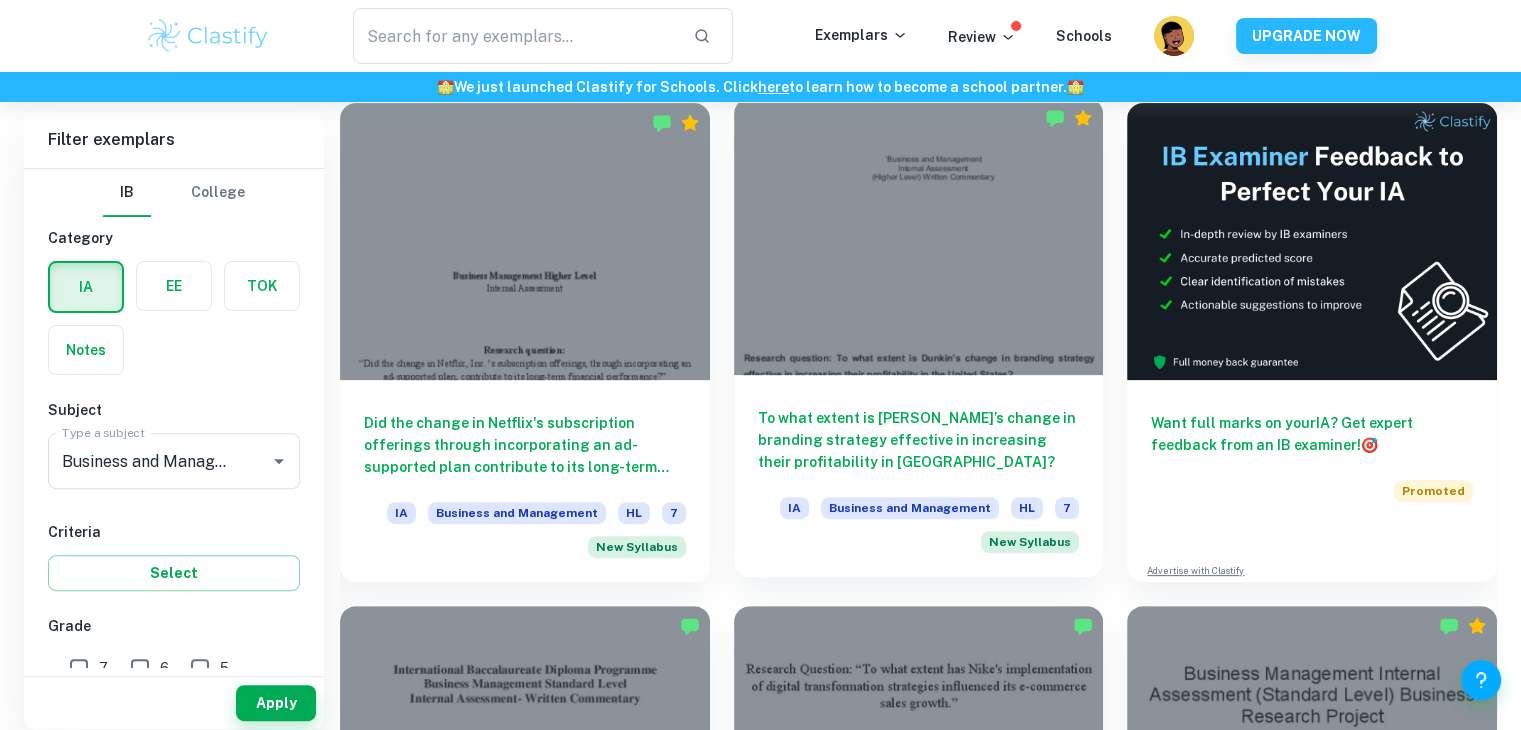 click at bounding box center (919, 236) 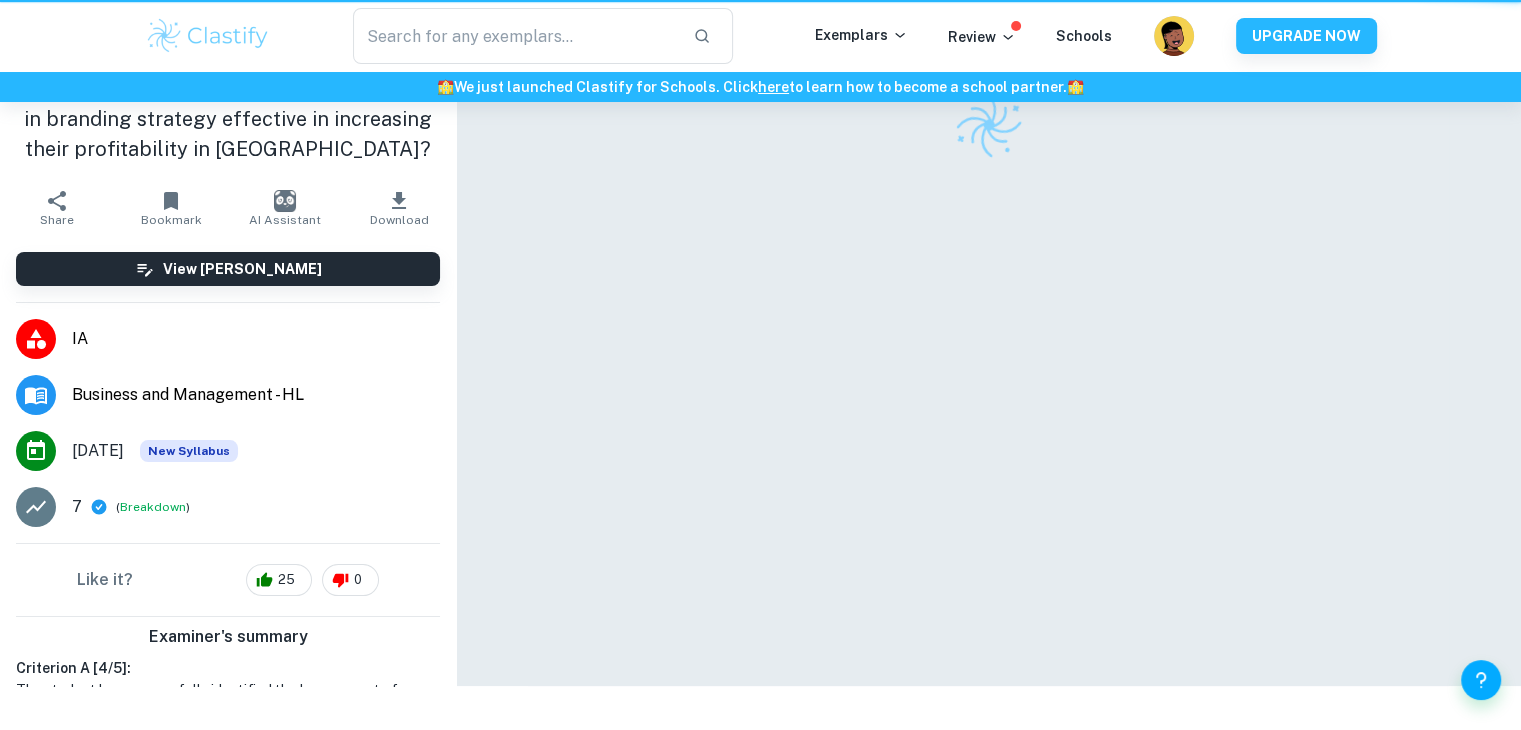 scroll, scrollTop: 0, scrollLeft: 0, axis: both 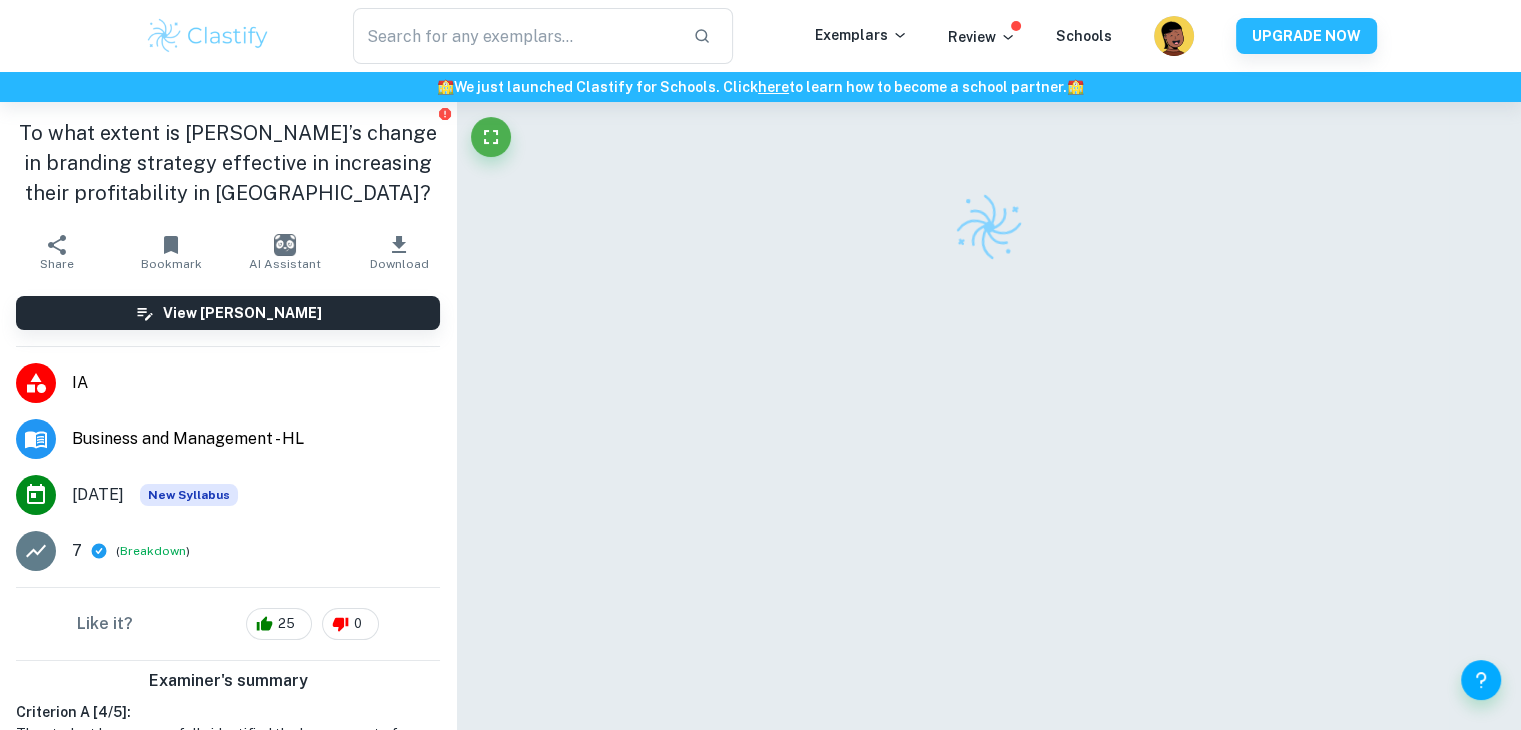 click at bounding box center (989, 445) 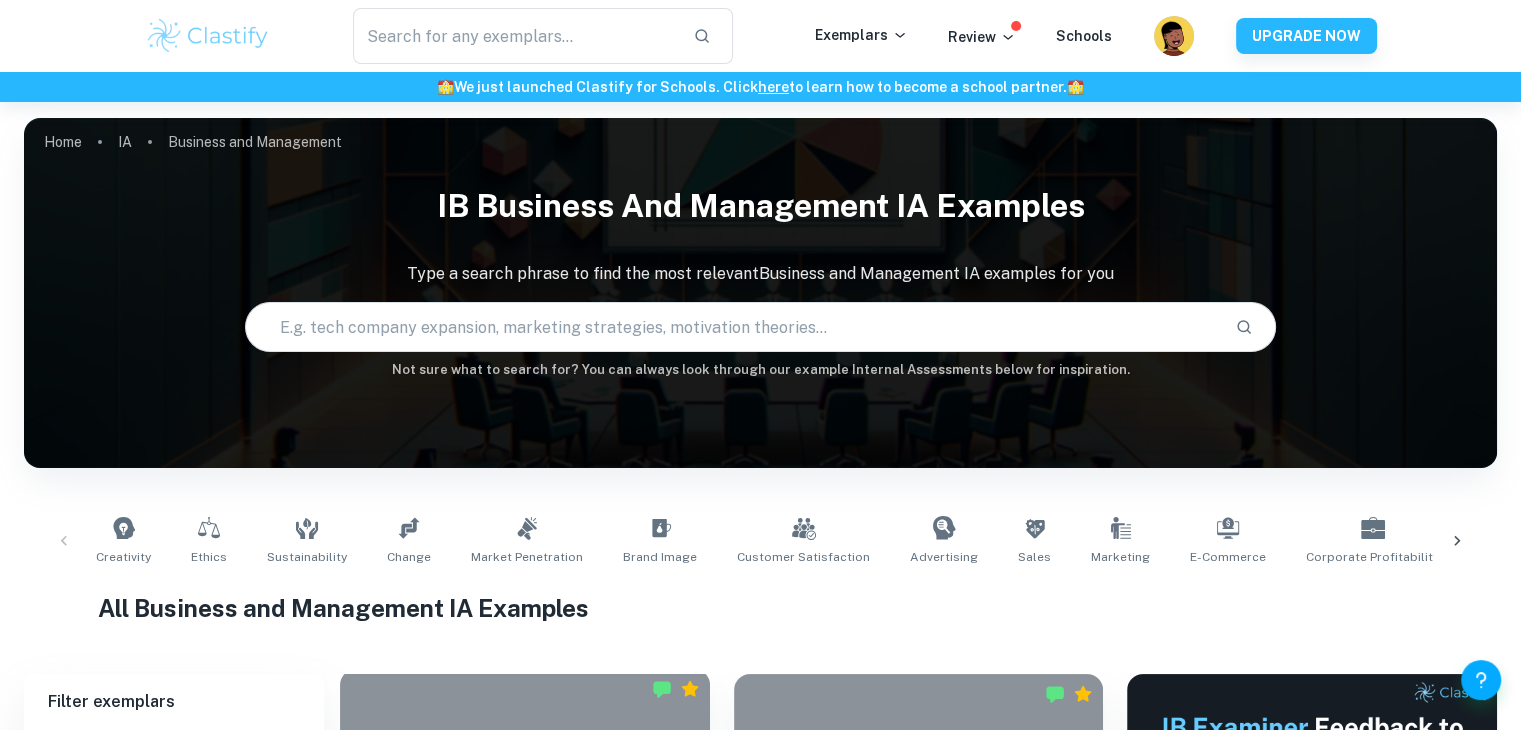 scroll, scrollTop: 571, scrollLeft: 0, axis: vertical 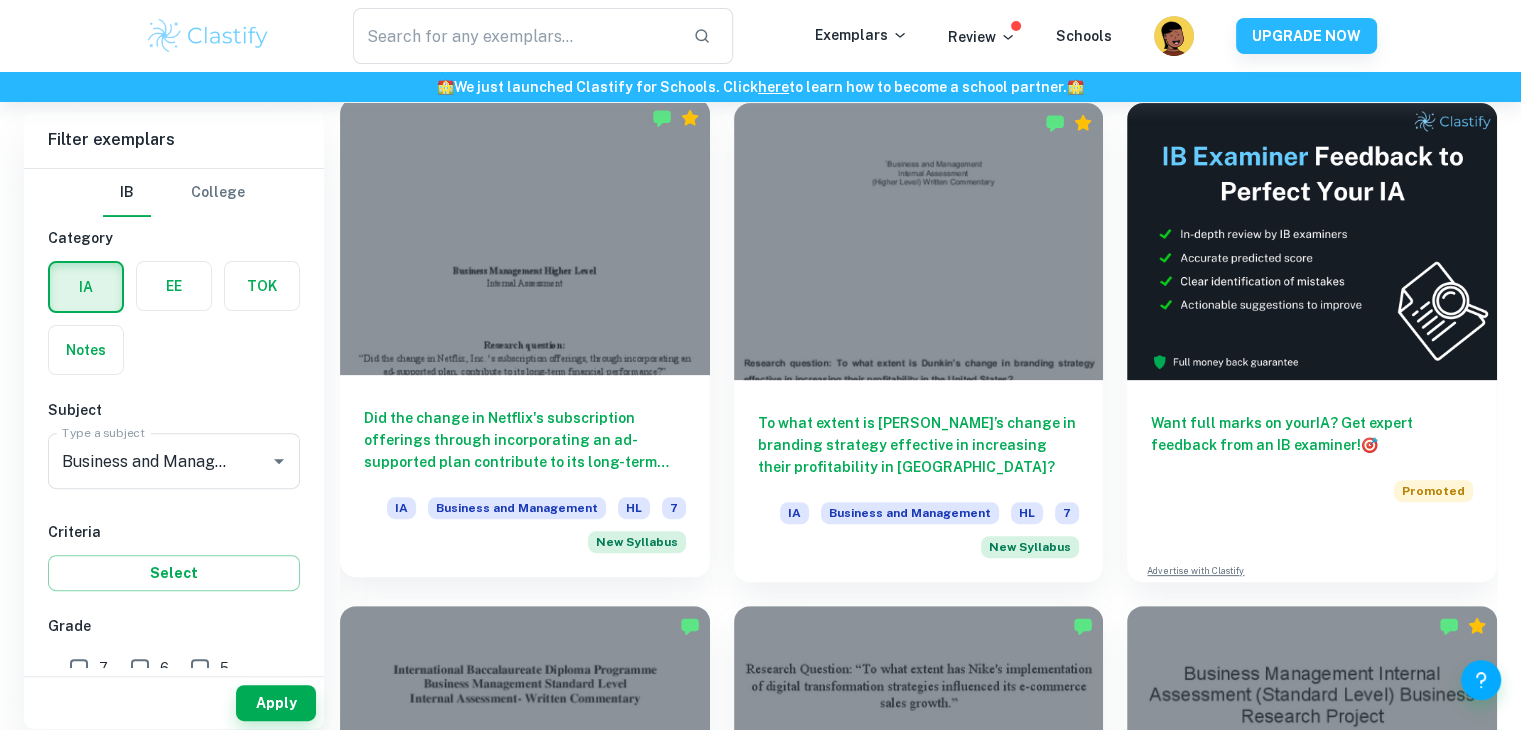 click at bounding box center (525, 236) 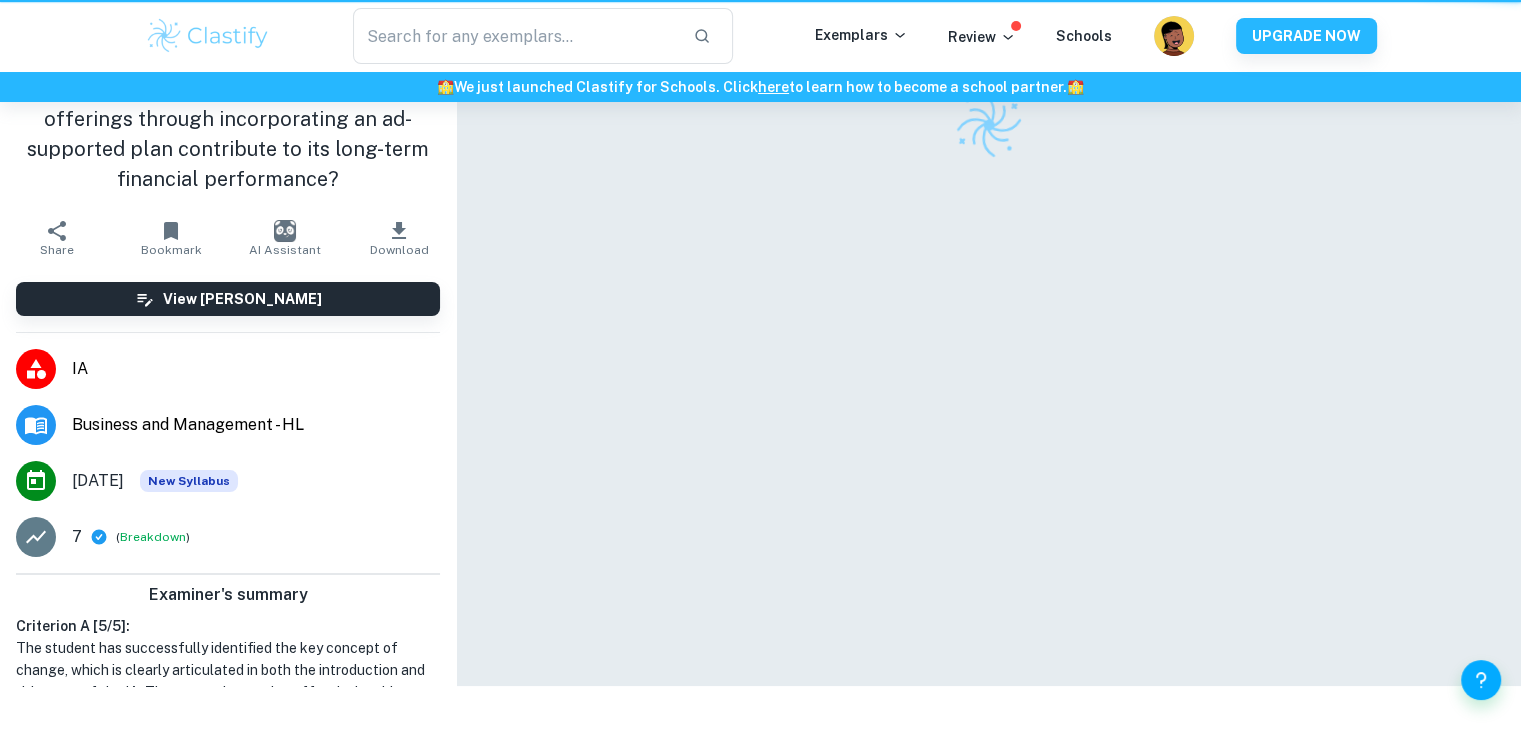 click at bounding box center (988, 343) 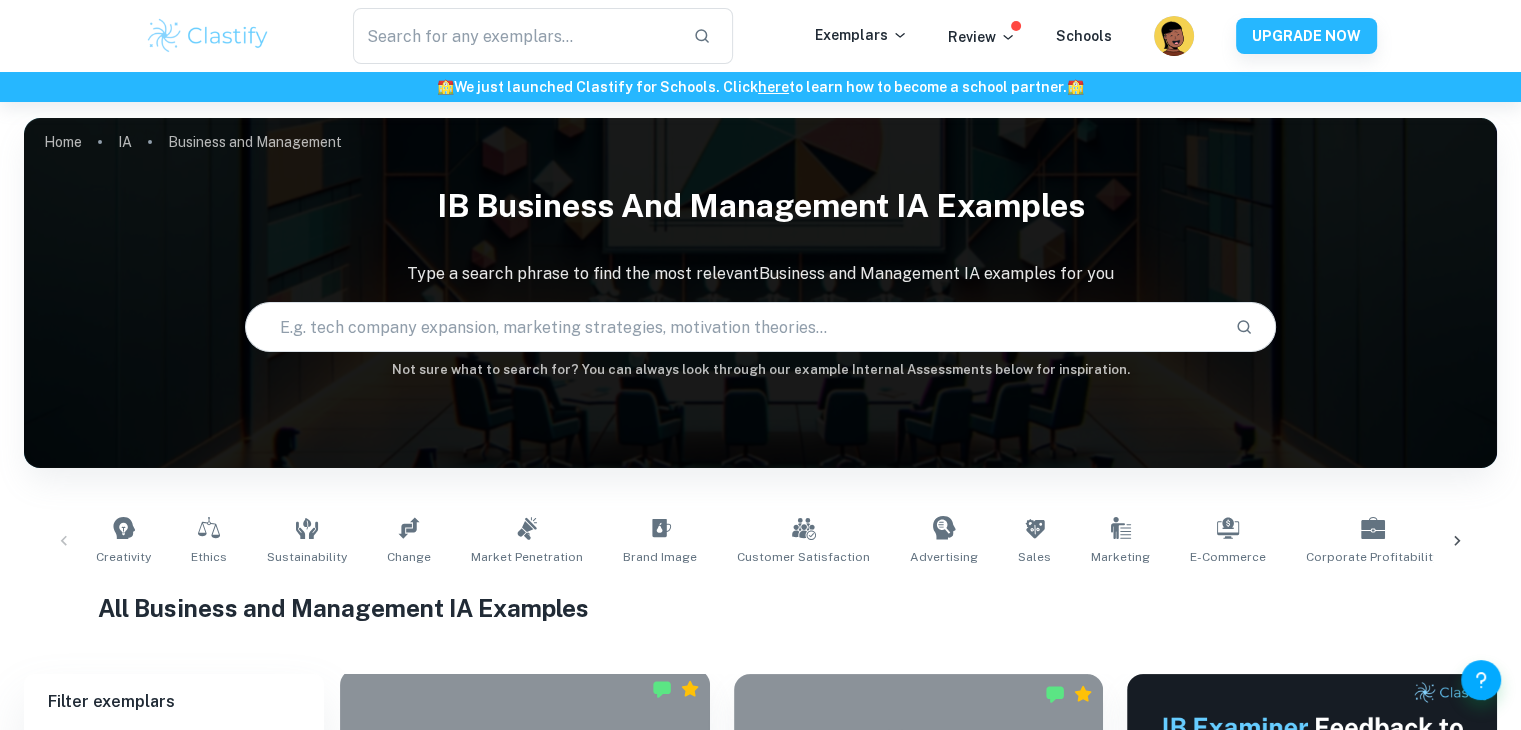 scroll, scrollTop: 571, scrollLeft: 0, axis: vertical 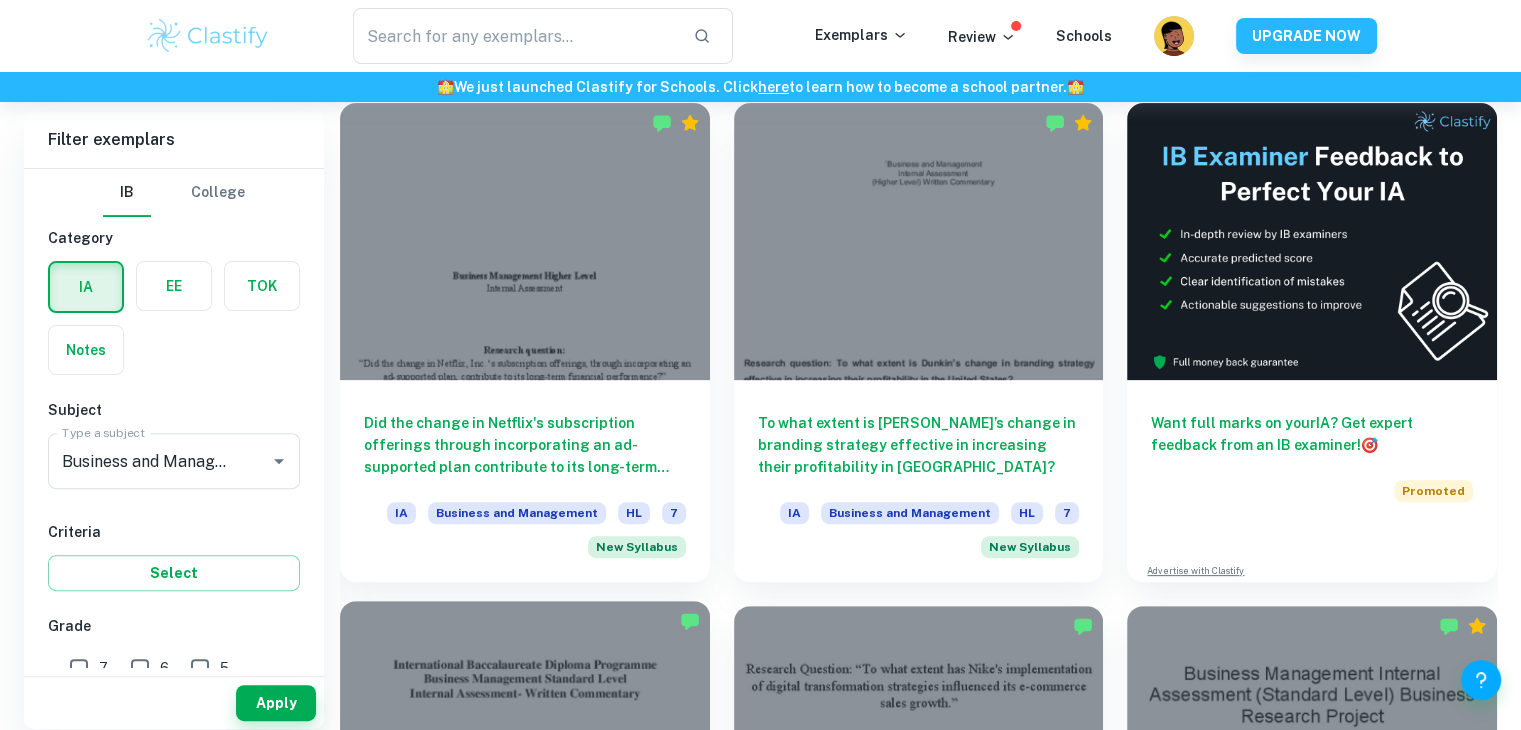 click at bounding box center [525, 739] 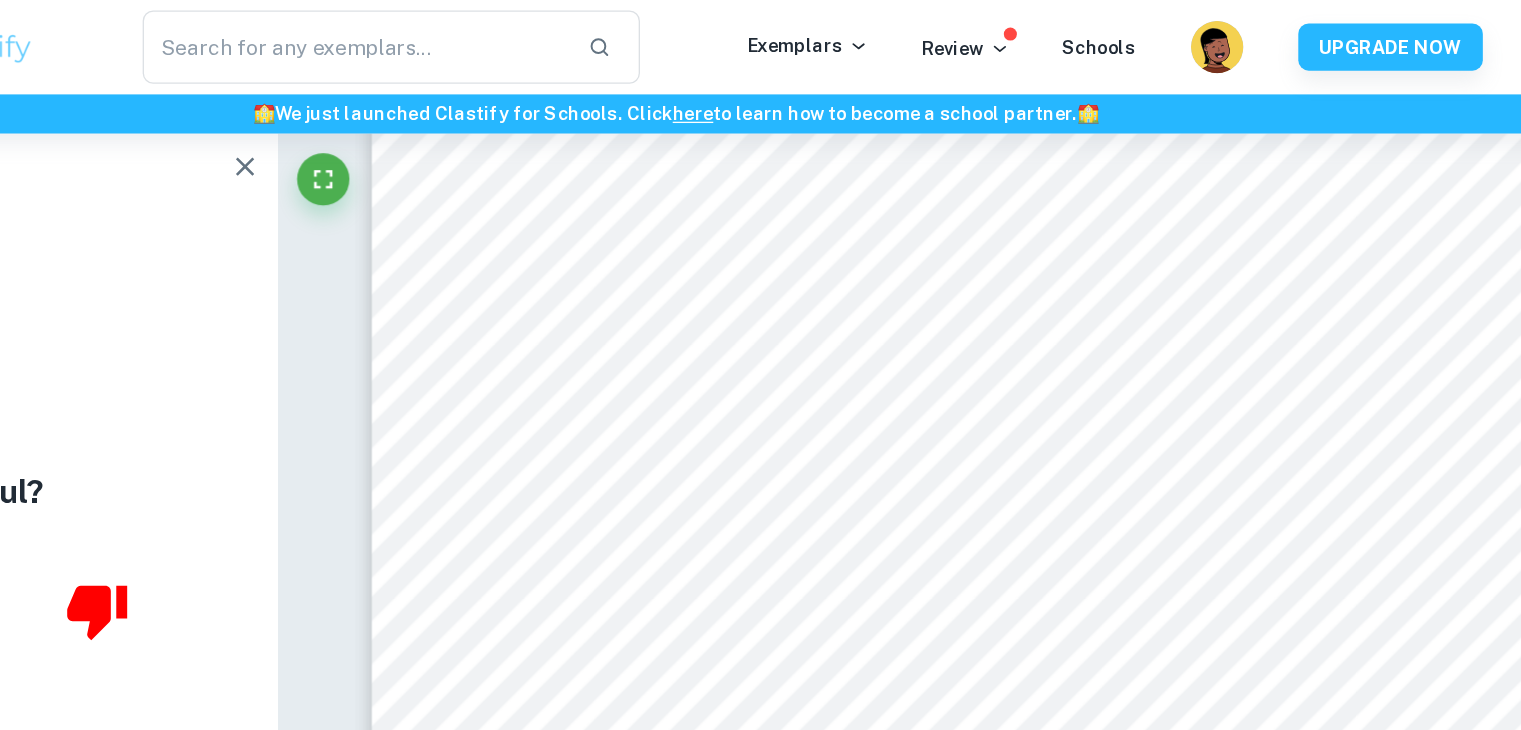 scroll, scrollTop: 3145, scrollLeft: 0, axis: vertical 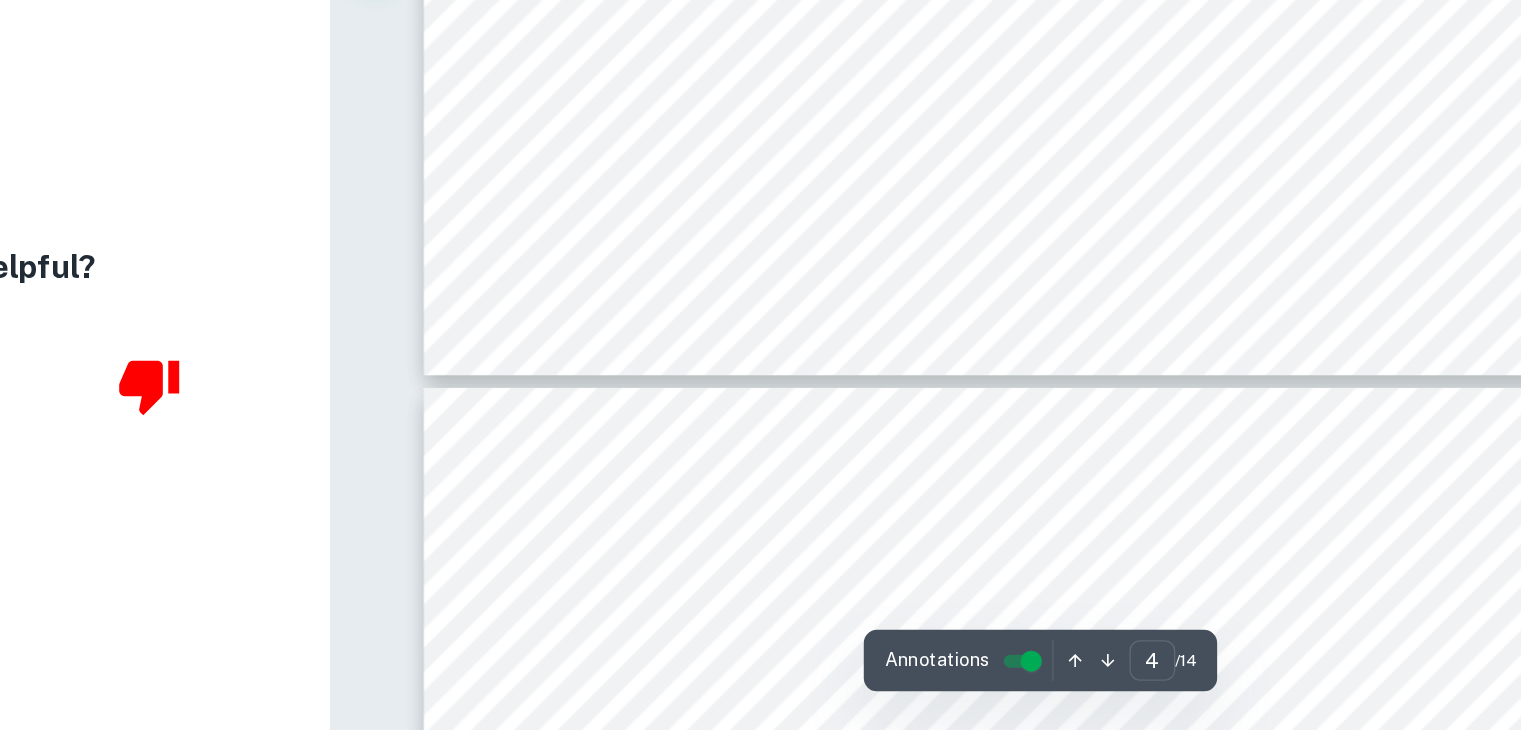 type on "5" 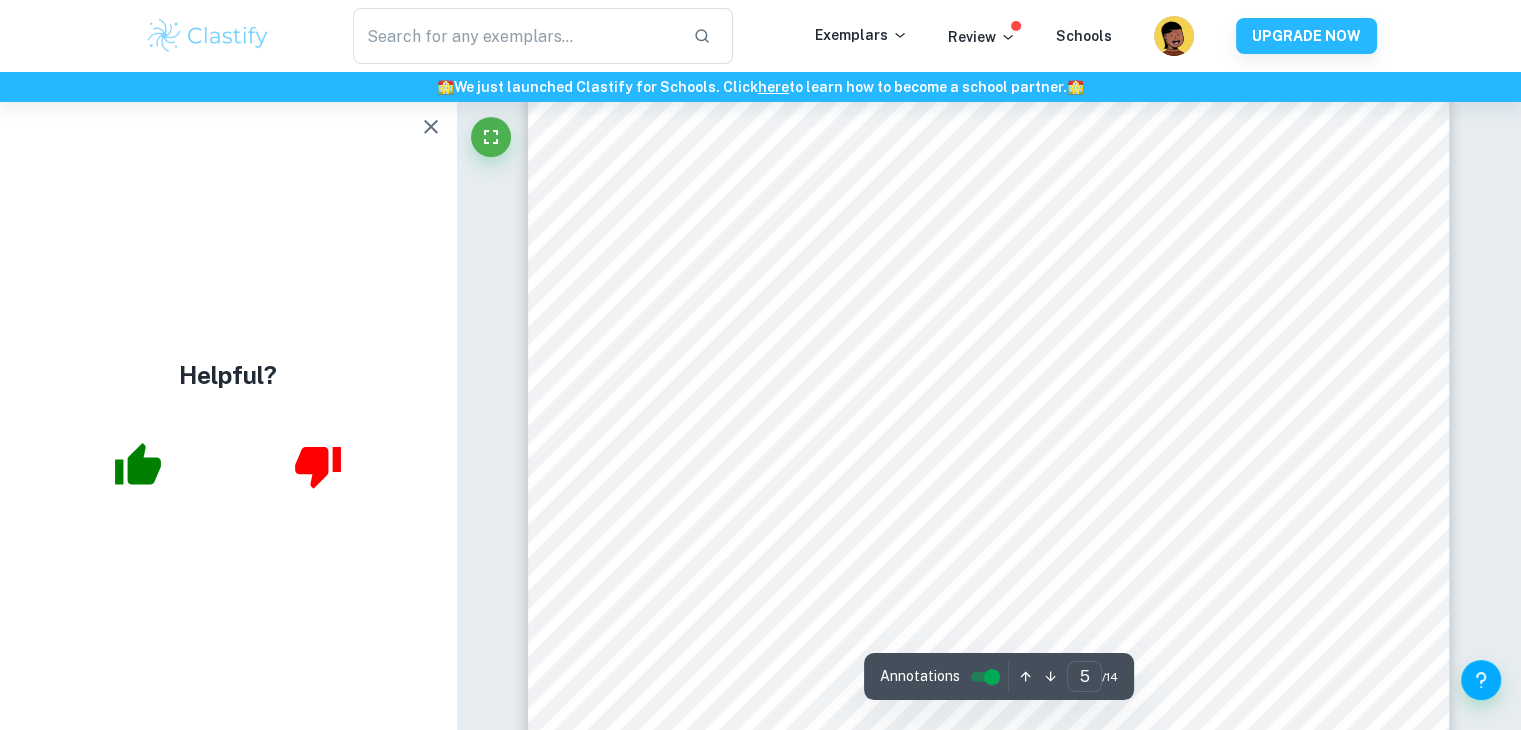 scroll, scrollTop: 5612, scrollLeft: 0, axis: vertical 